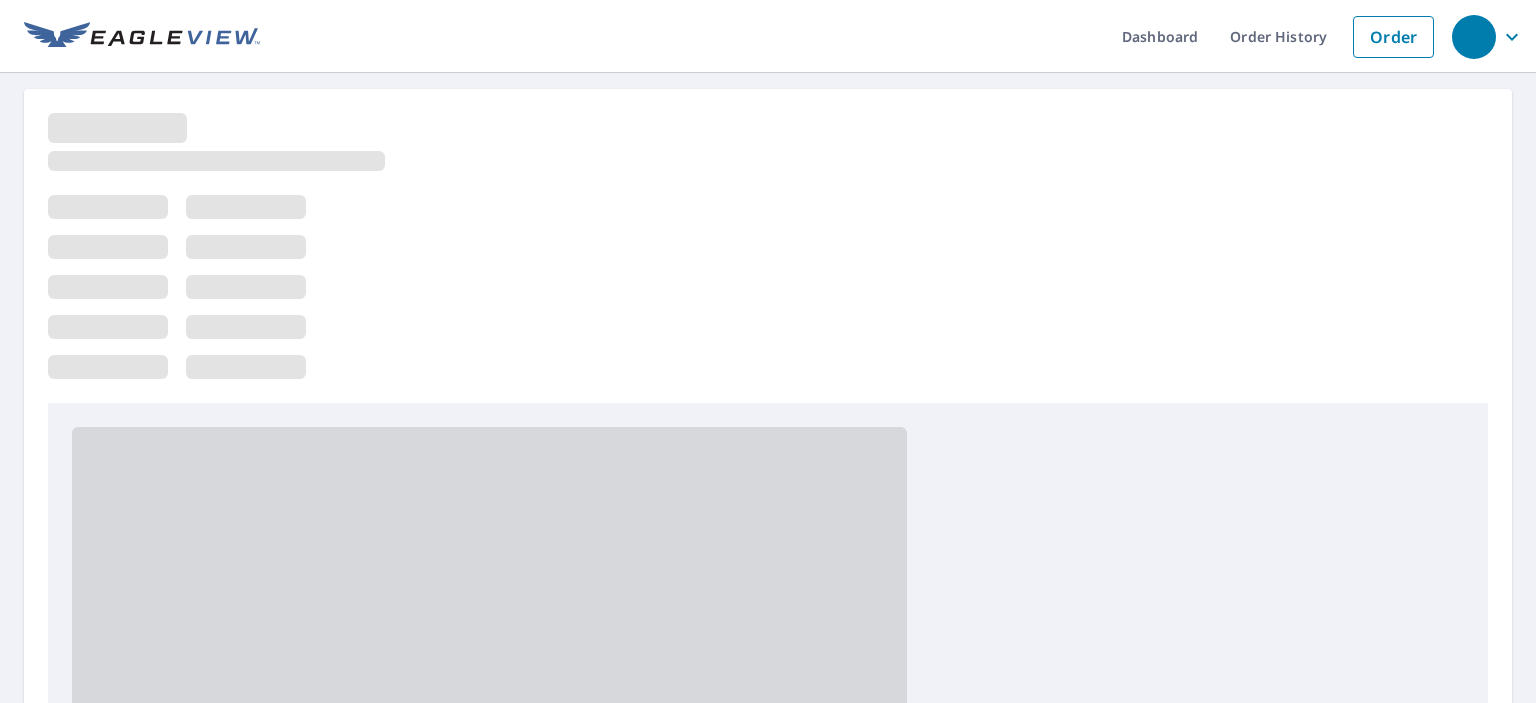 scroll, scrollTop: 0, scrollLeft: 0, axis: both 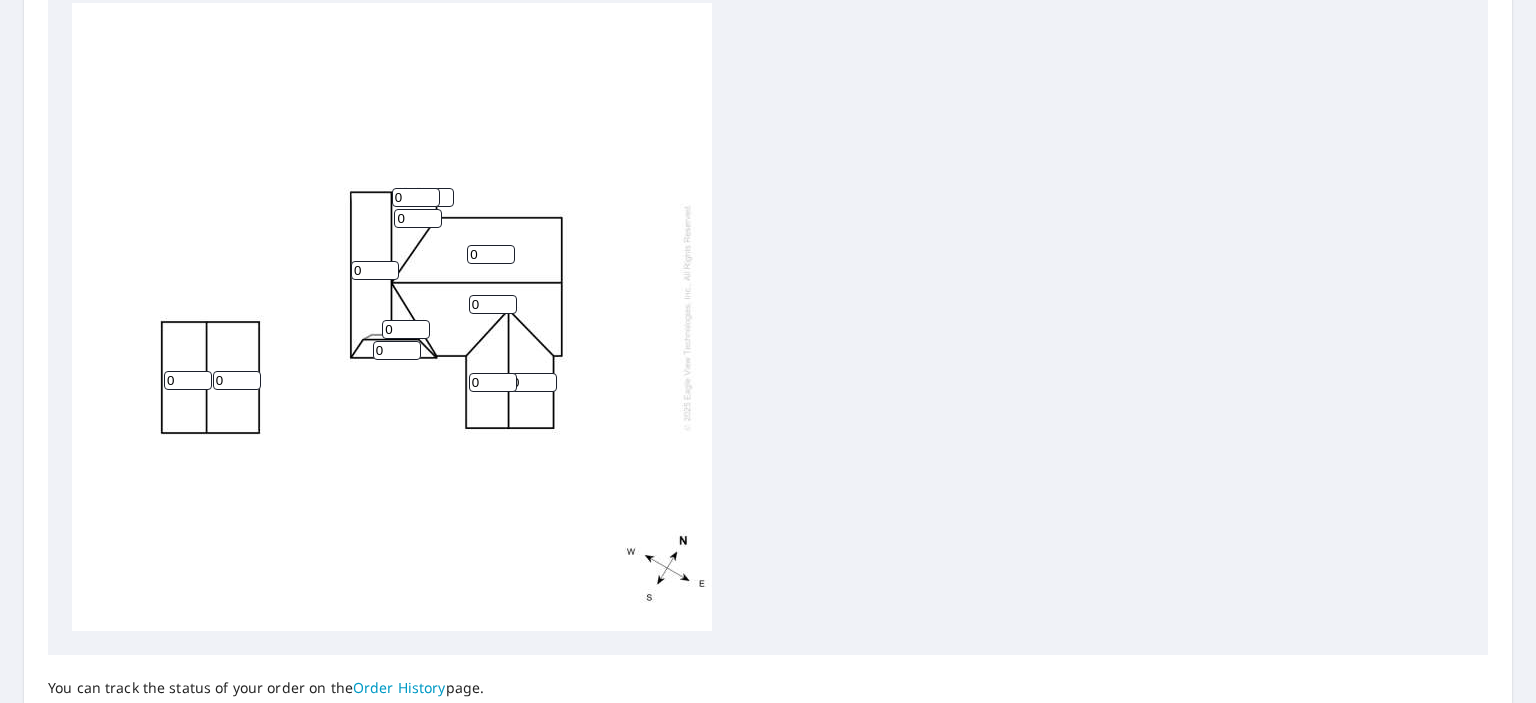 drag, startPoint x: 481, startPoint y: 385, endPoint x: 440, endPoint y: 405, distance: 45.617977 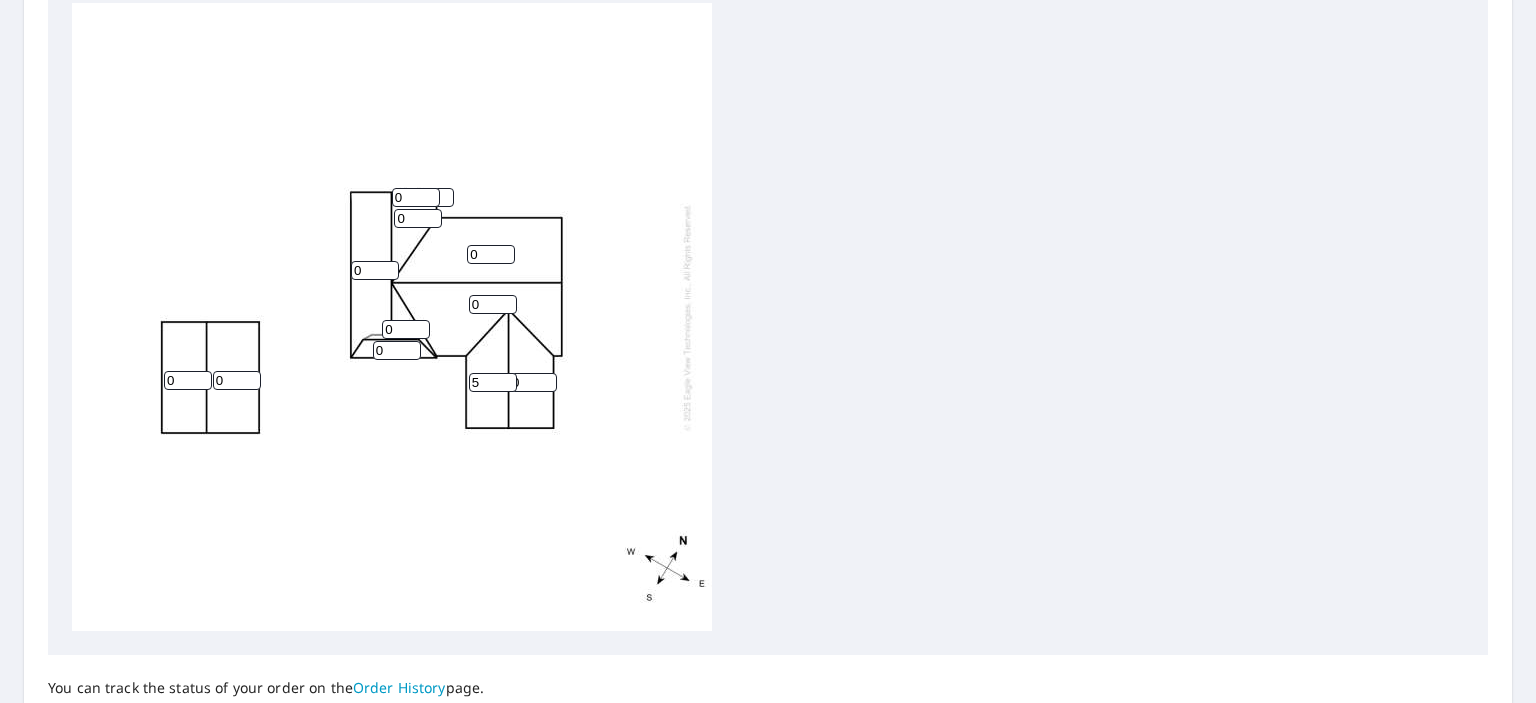 type on "5" 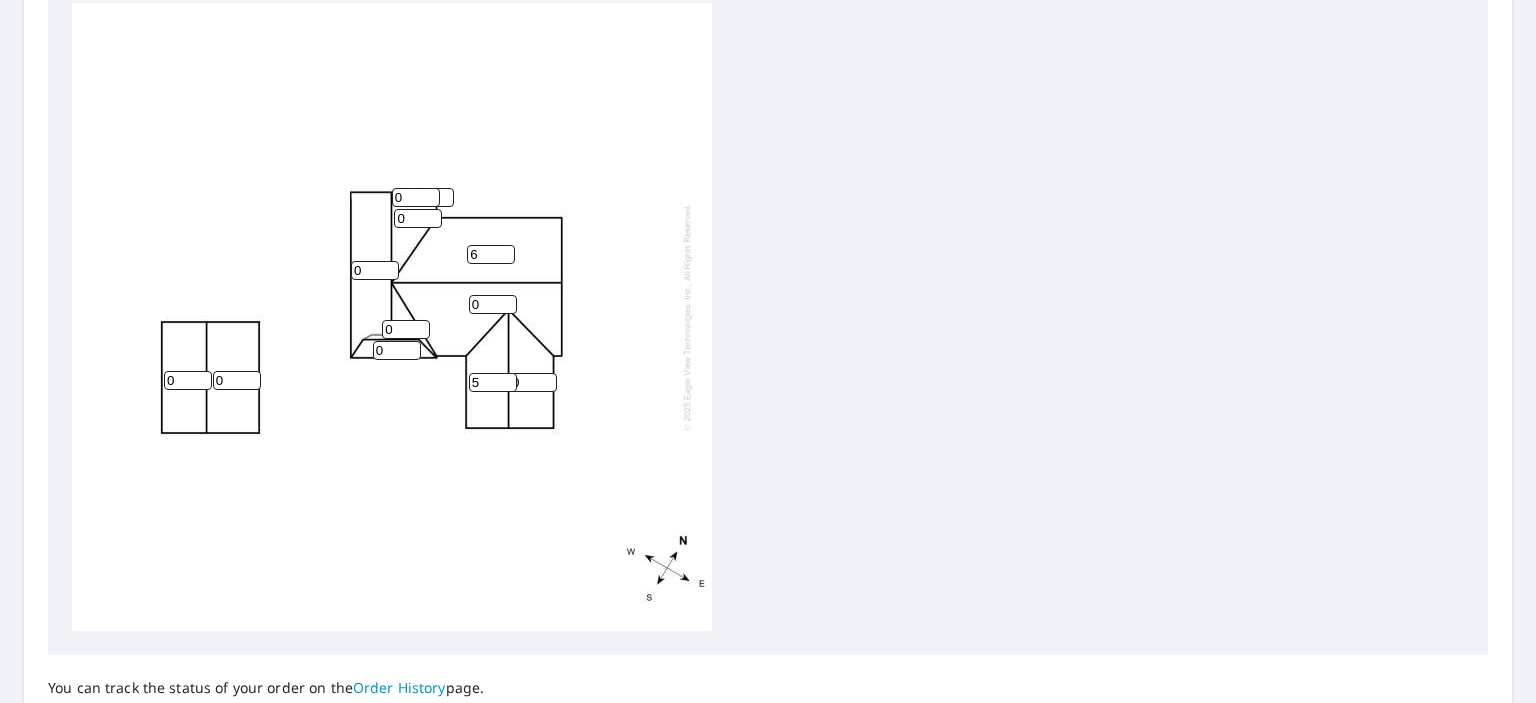 type on "6" 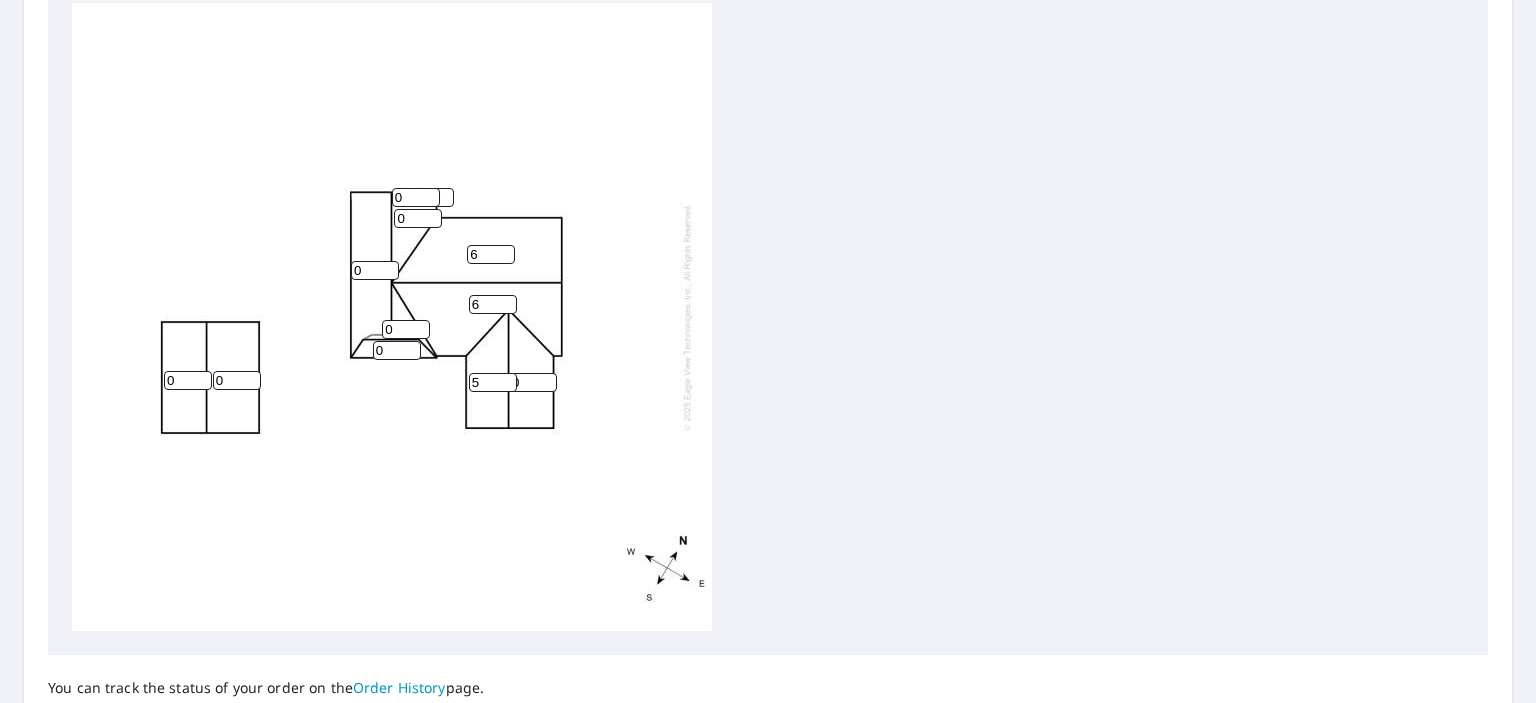 type on "6" 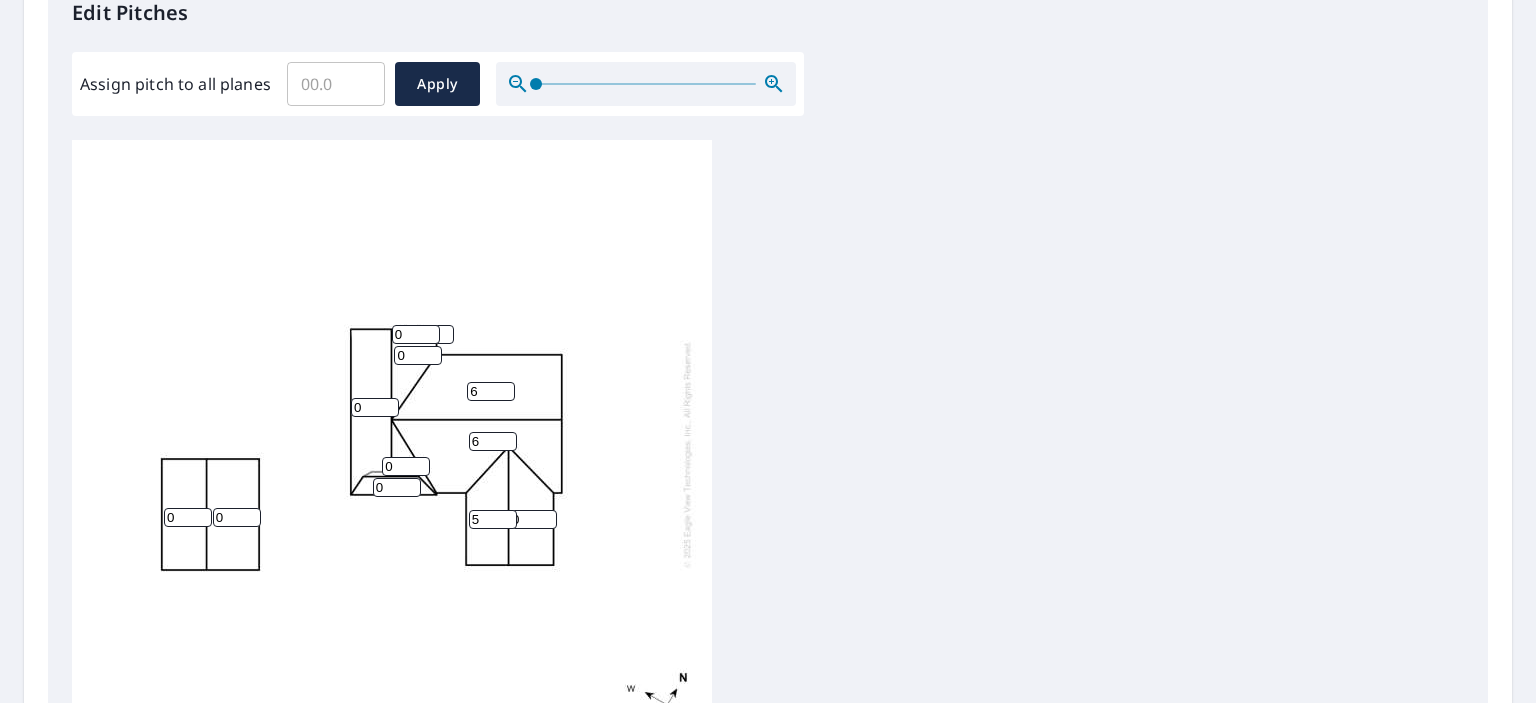 scroll, scrollTop: 400, scrollLeft: 0, axis: vertical 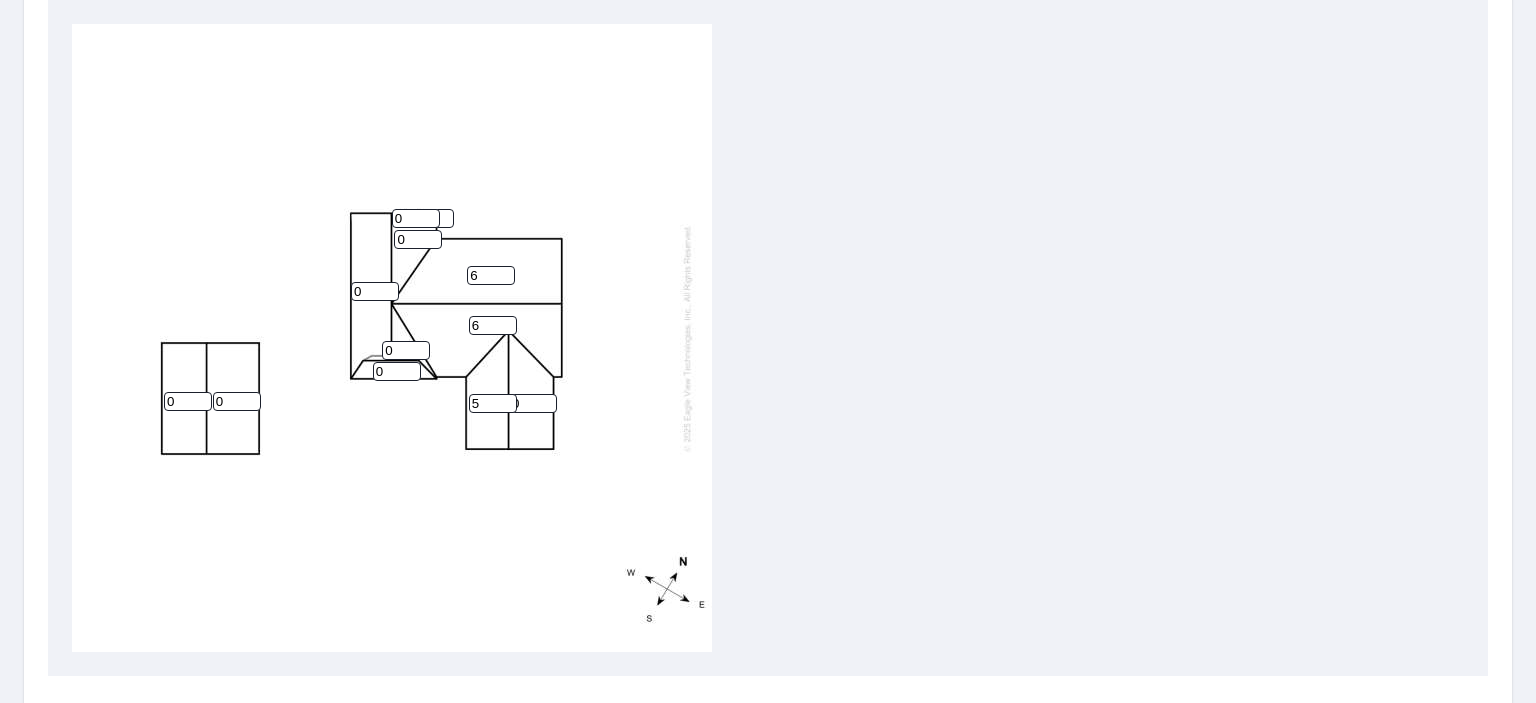 drag, startPoint x: 236, startPoint y: 404, endPoint x: 223, endPoint y: 409, distance: 13.928389 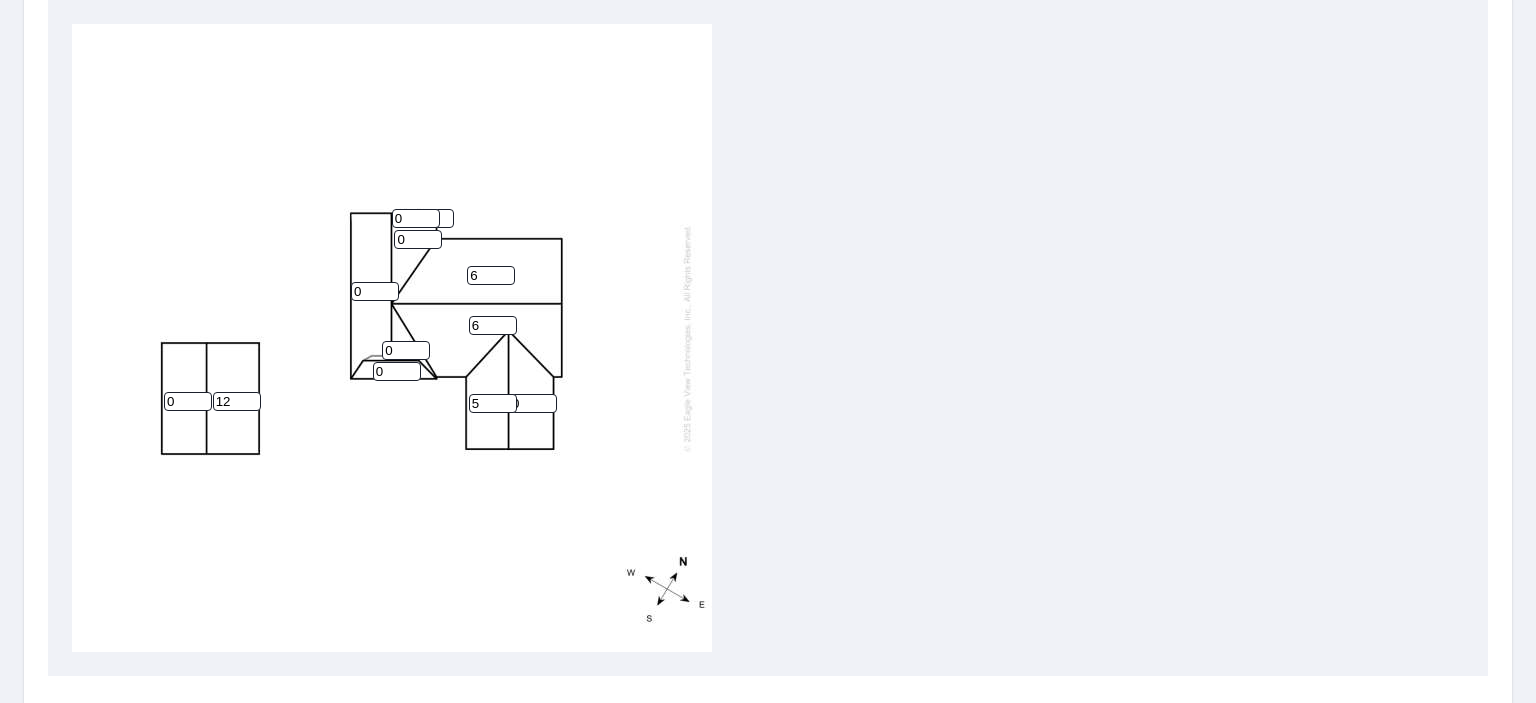type on "12" 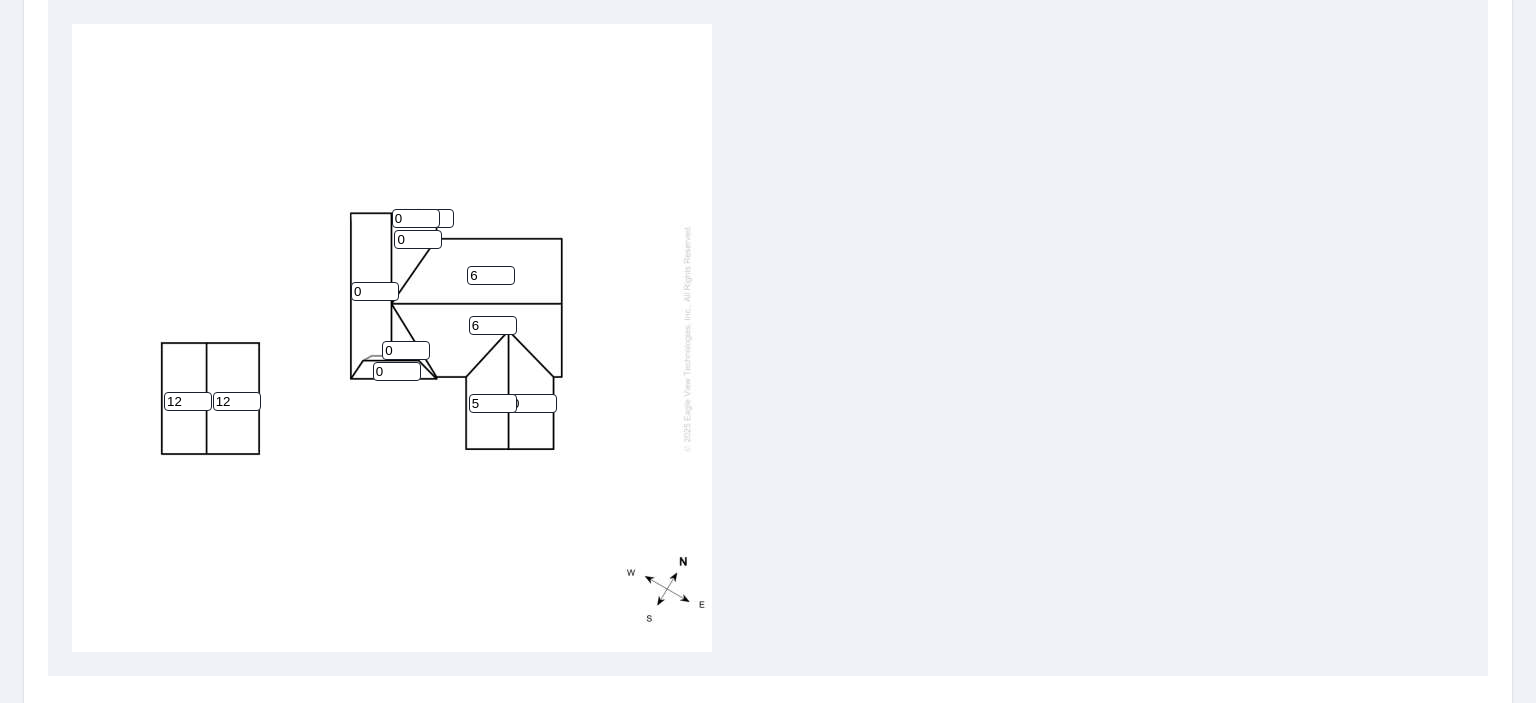 type on "12" 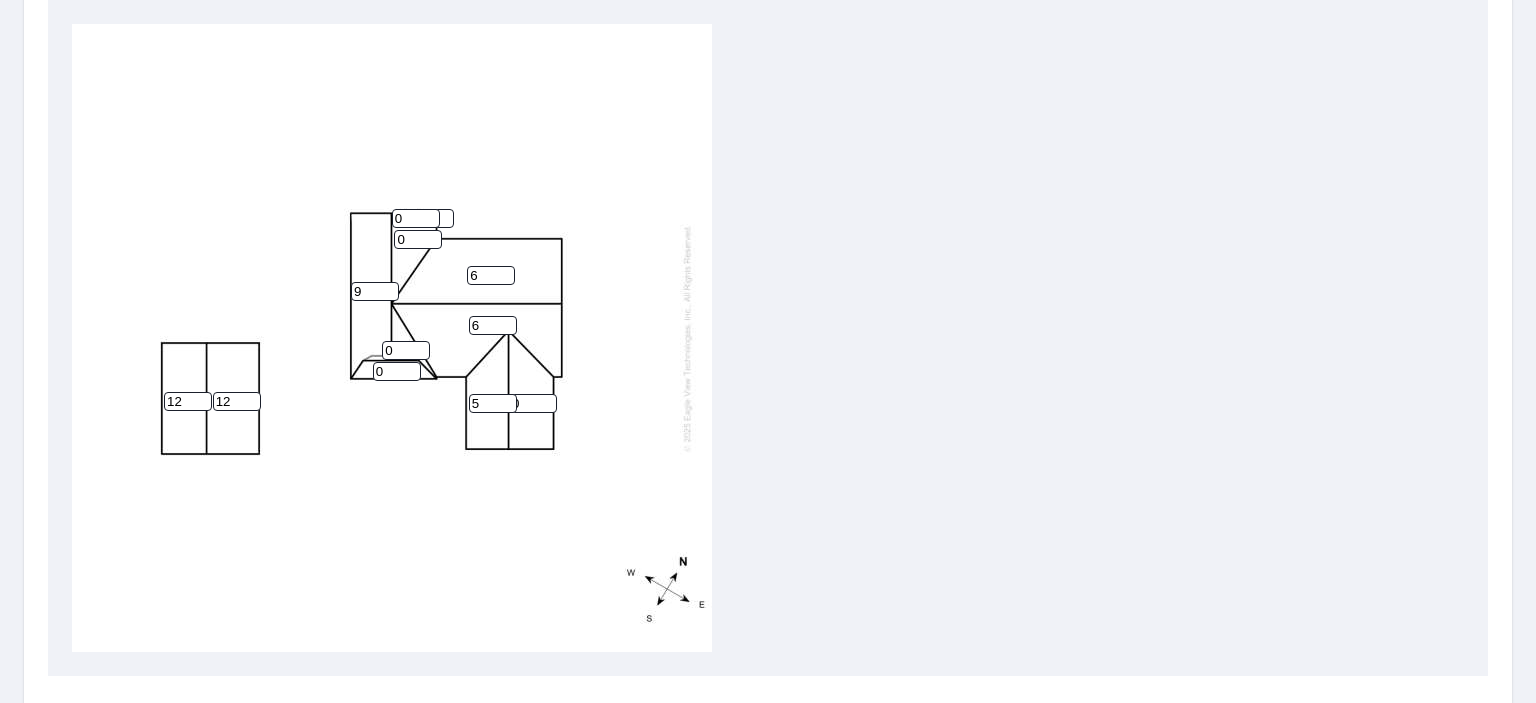 type on "9" 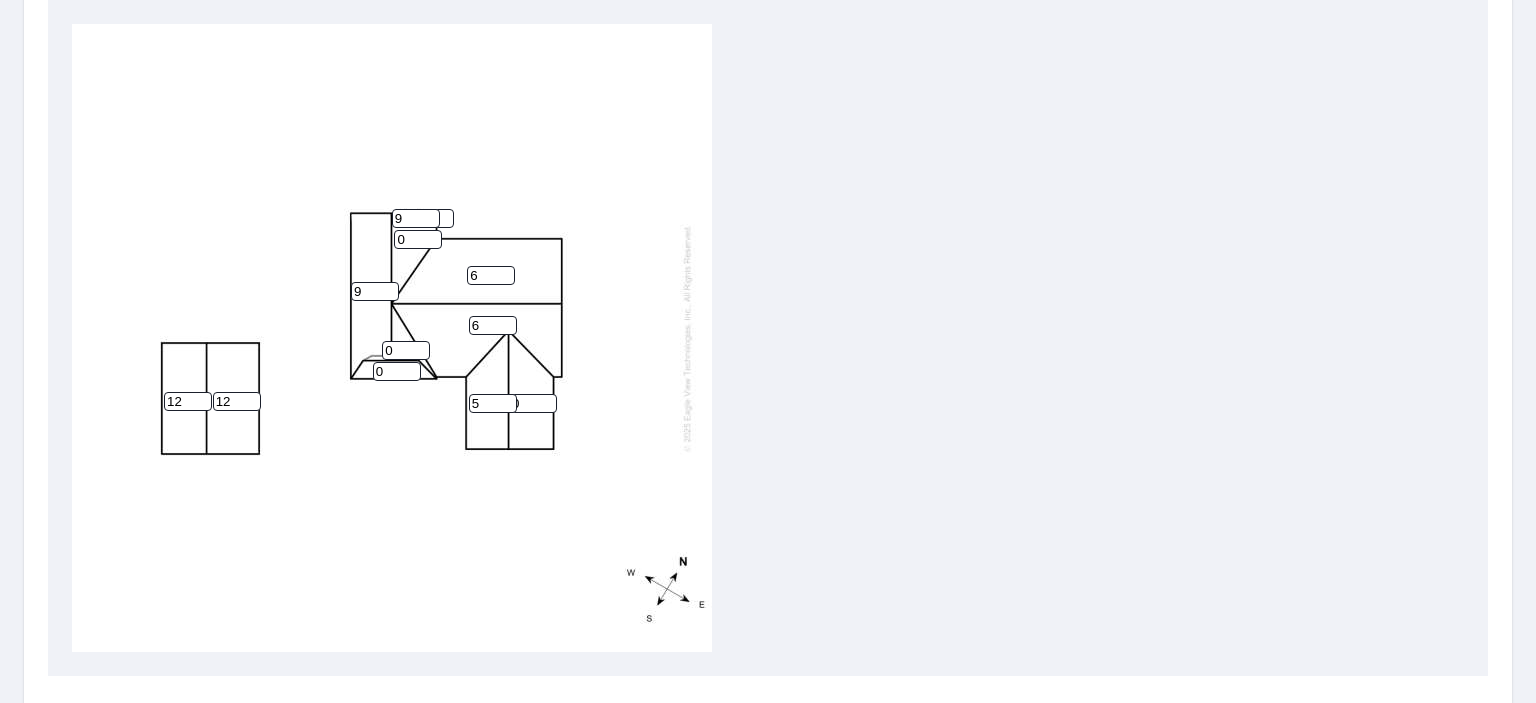 type on "9" 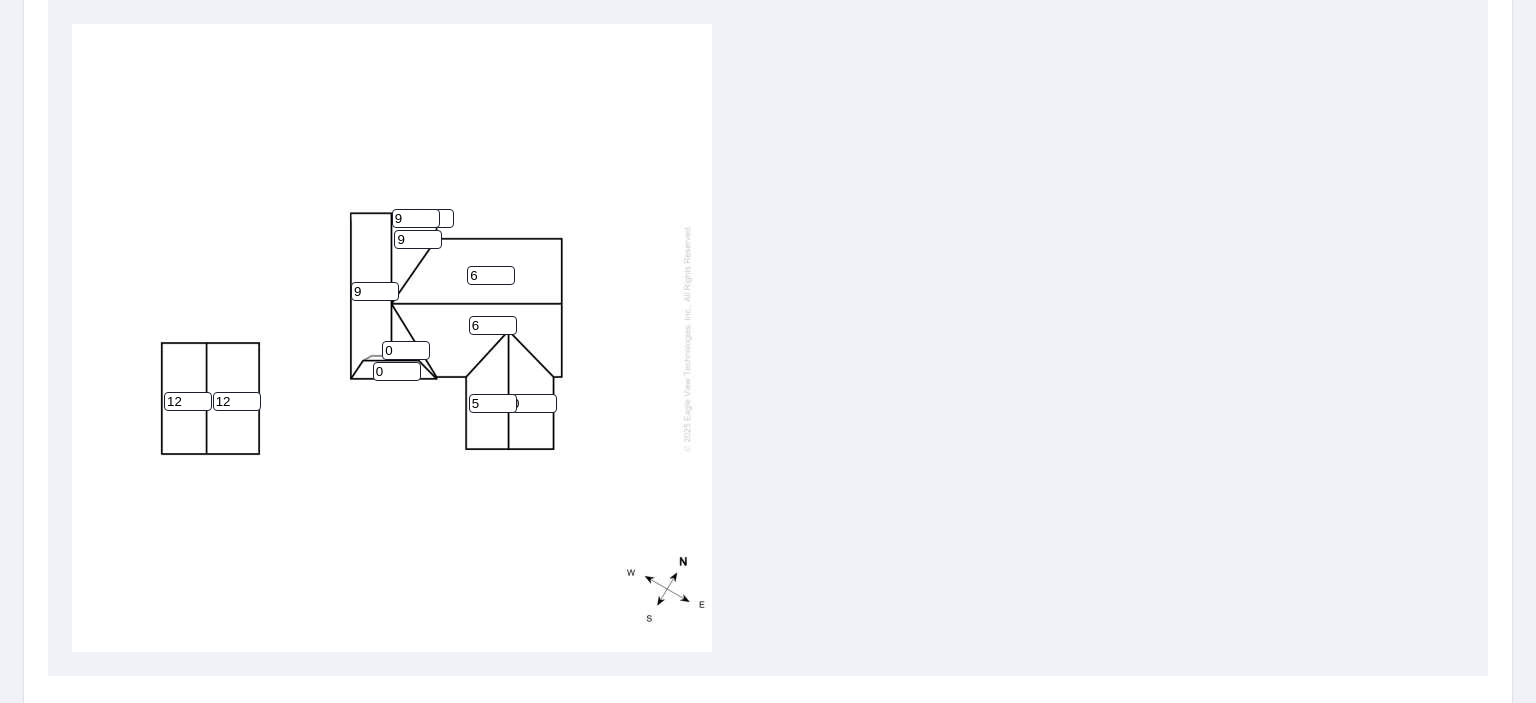 type on "9" 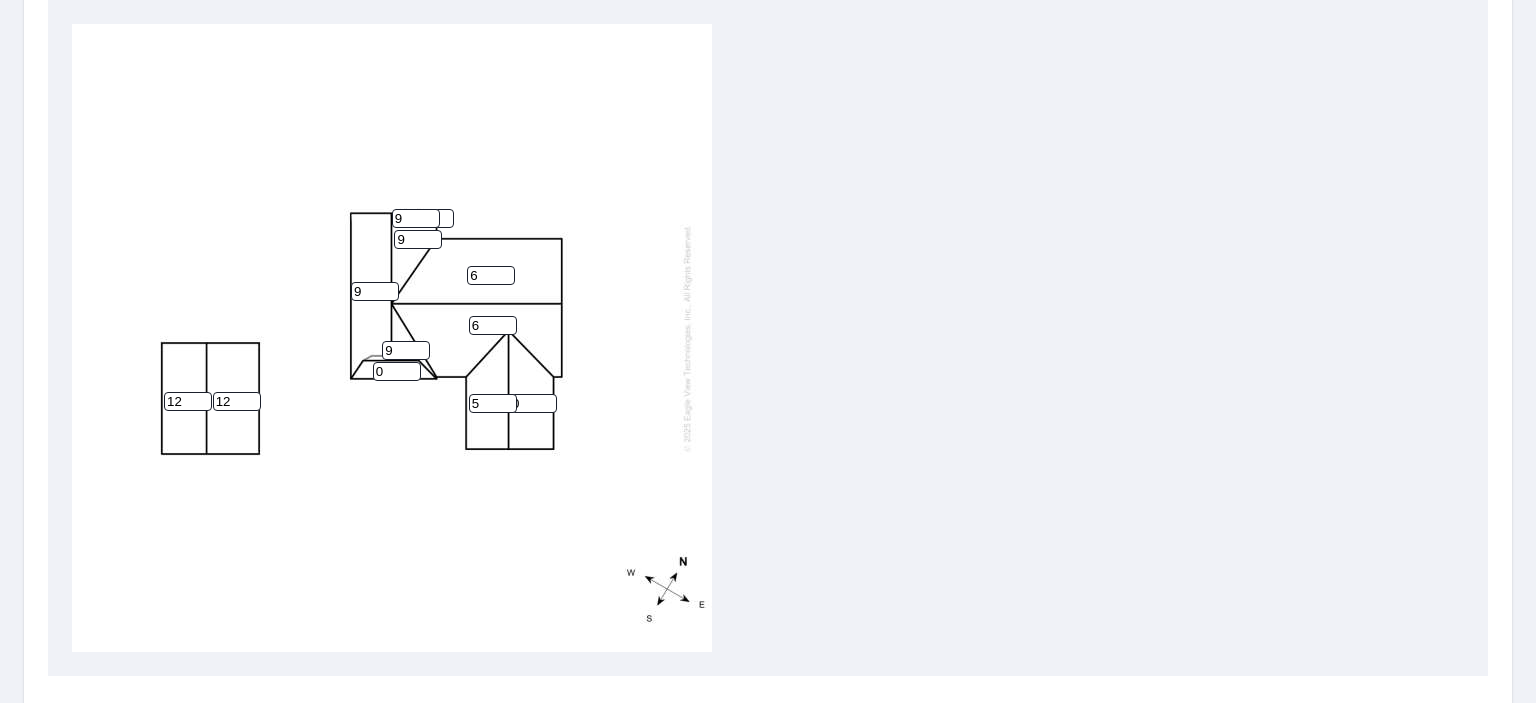 type on "9" 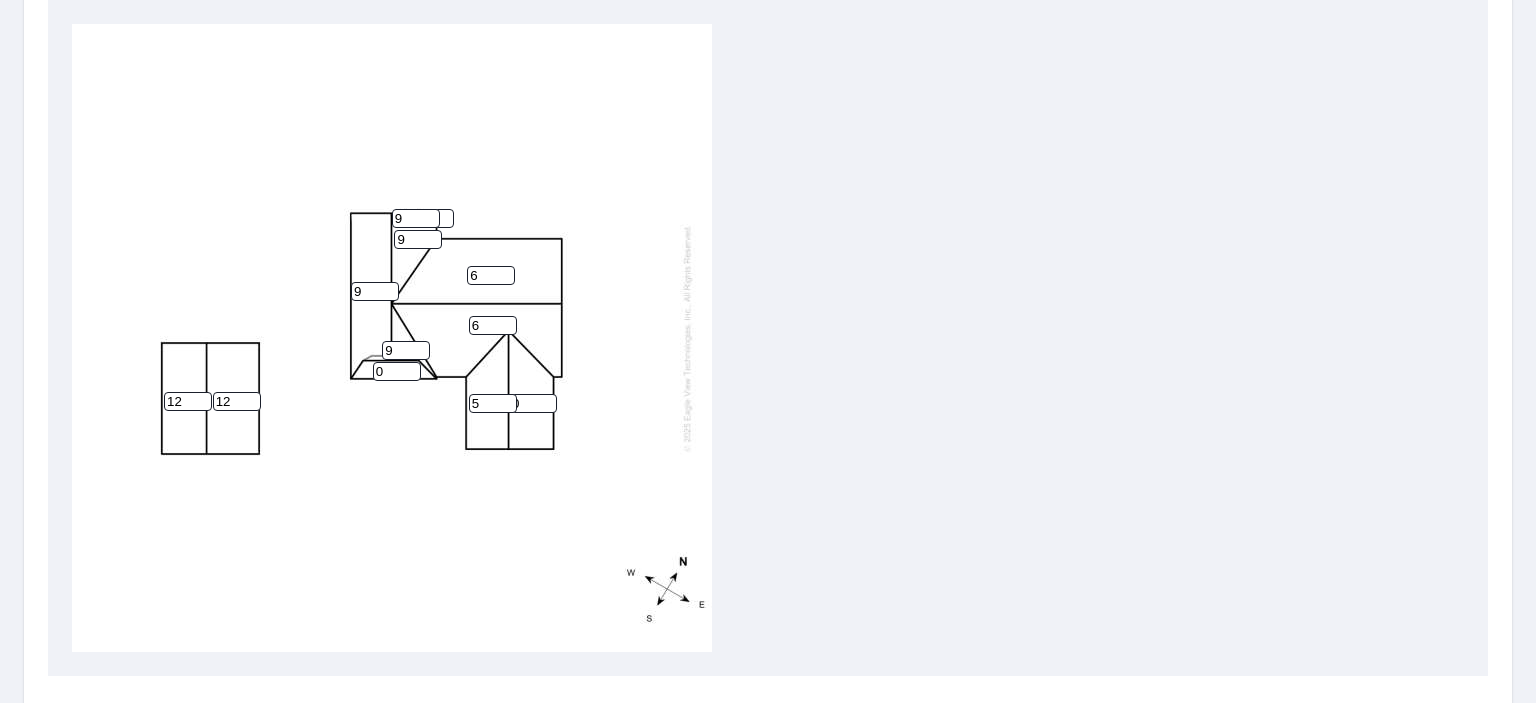 scroll, scrollTop: 694, scrollLeft: 0, axis: vertical 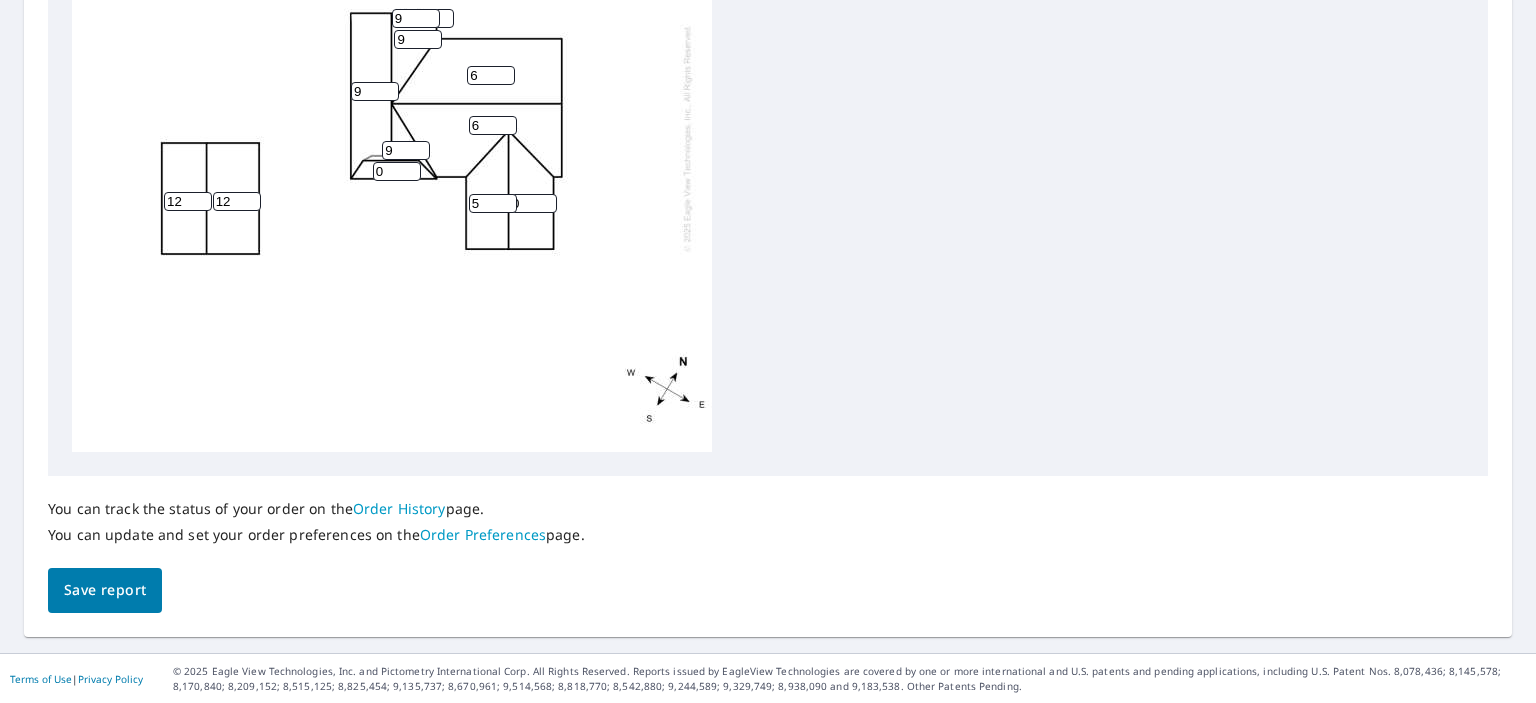 click on "12" at bounding box center (188, 201) 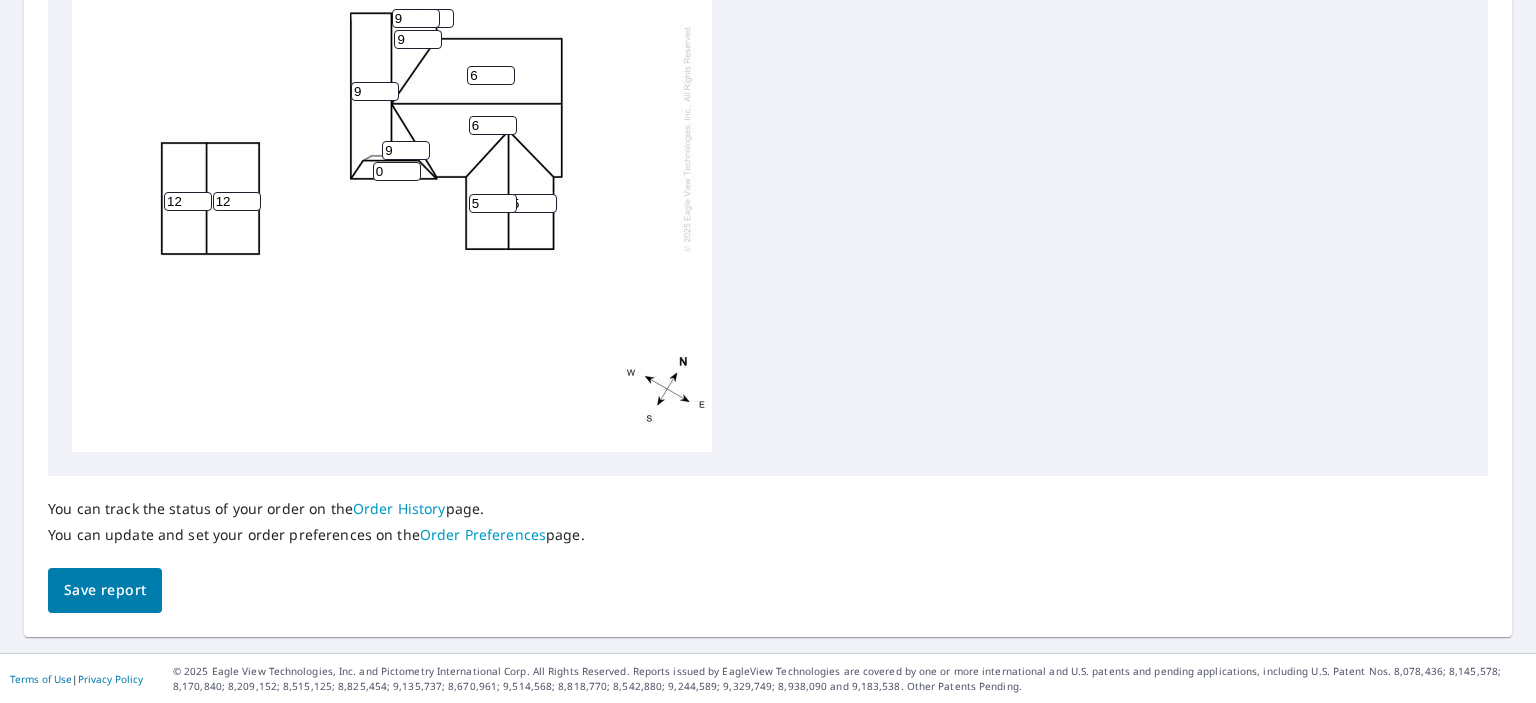 type on "5" 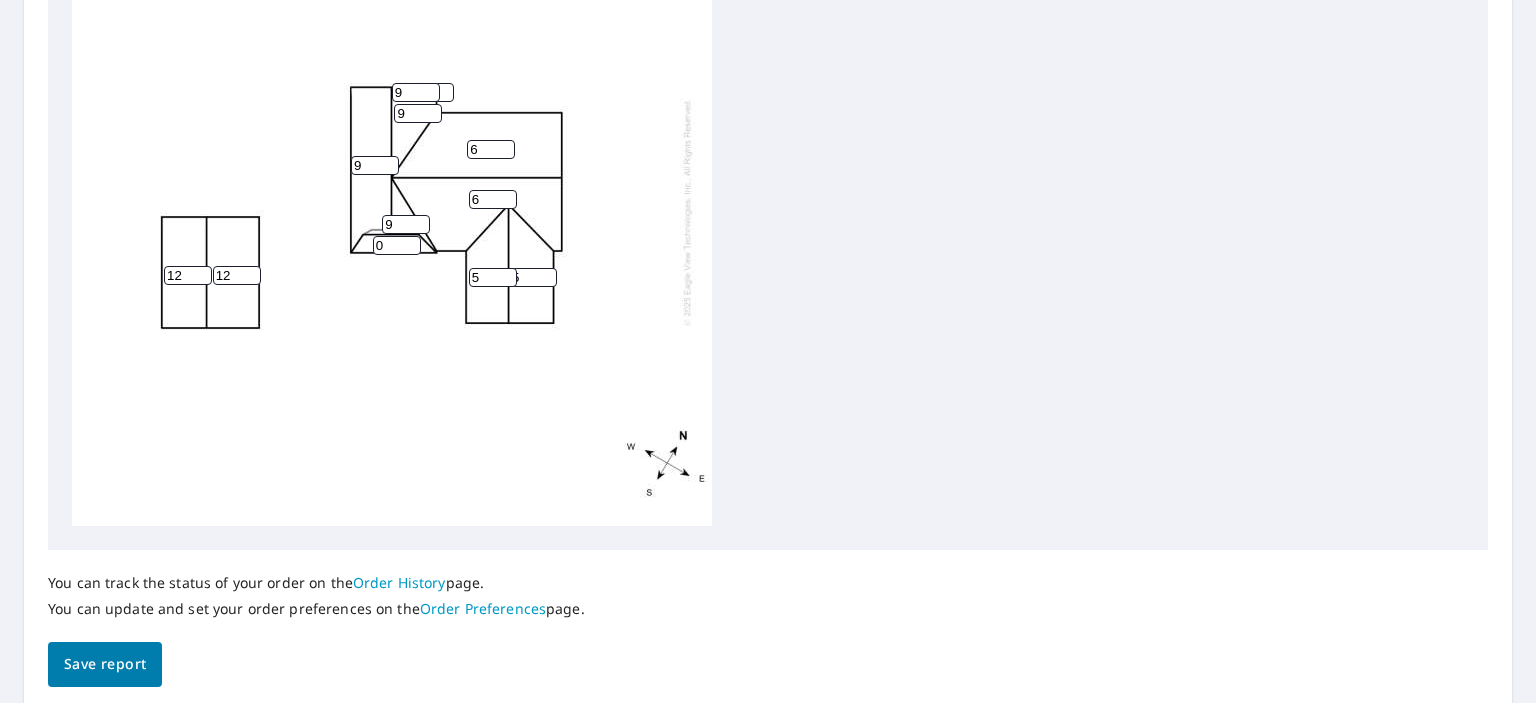 scroll, scrollTop: 679, scrollLeft: 0, axis: vertical 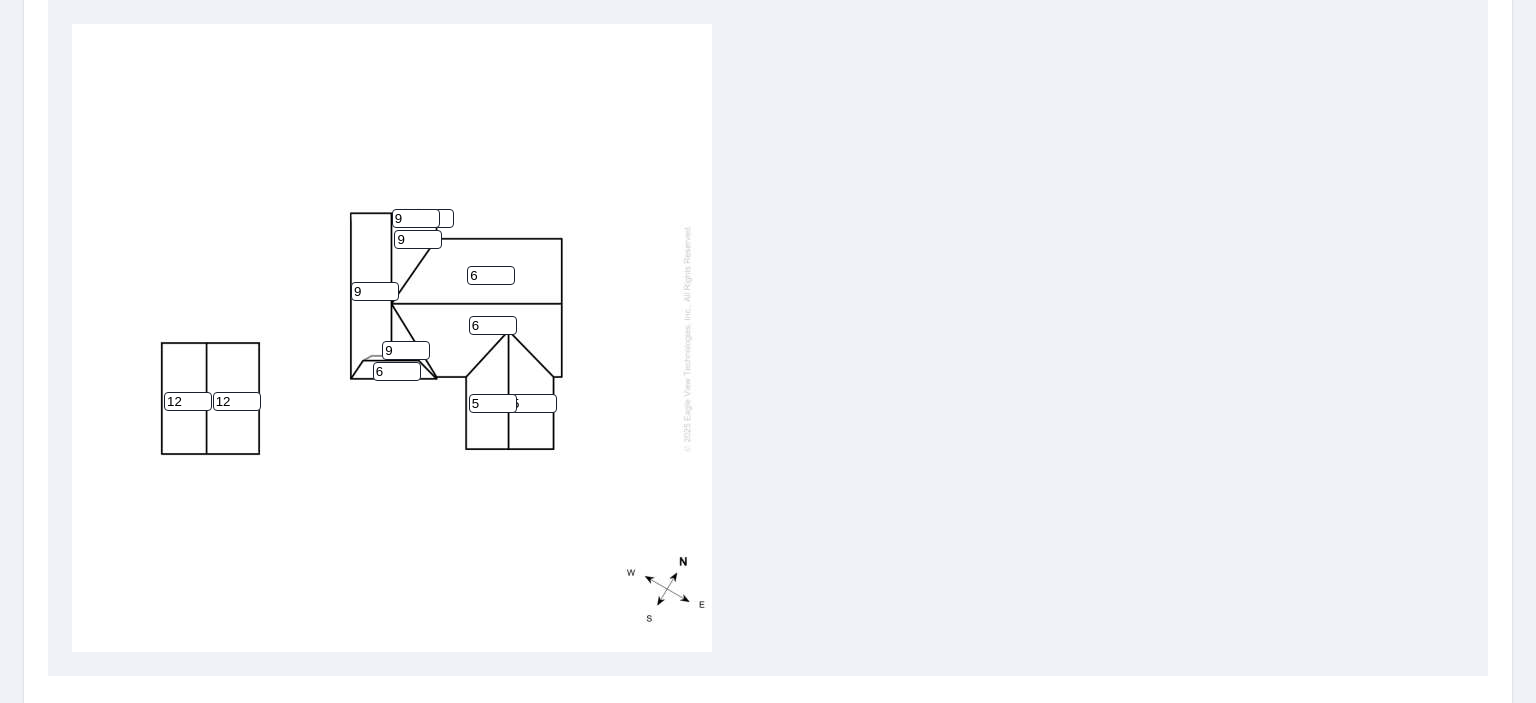 type on "6" 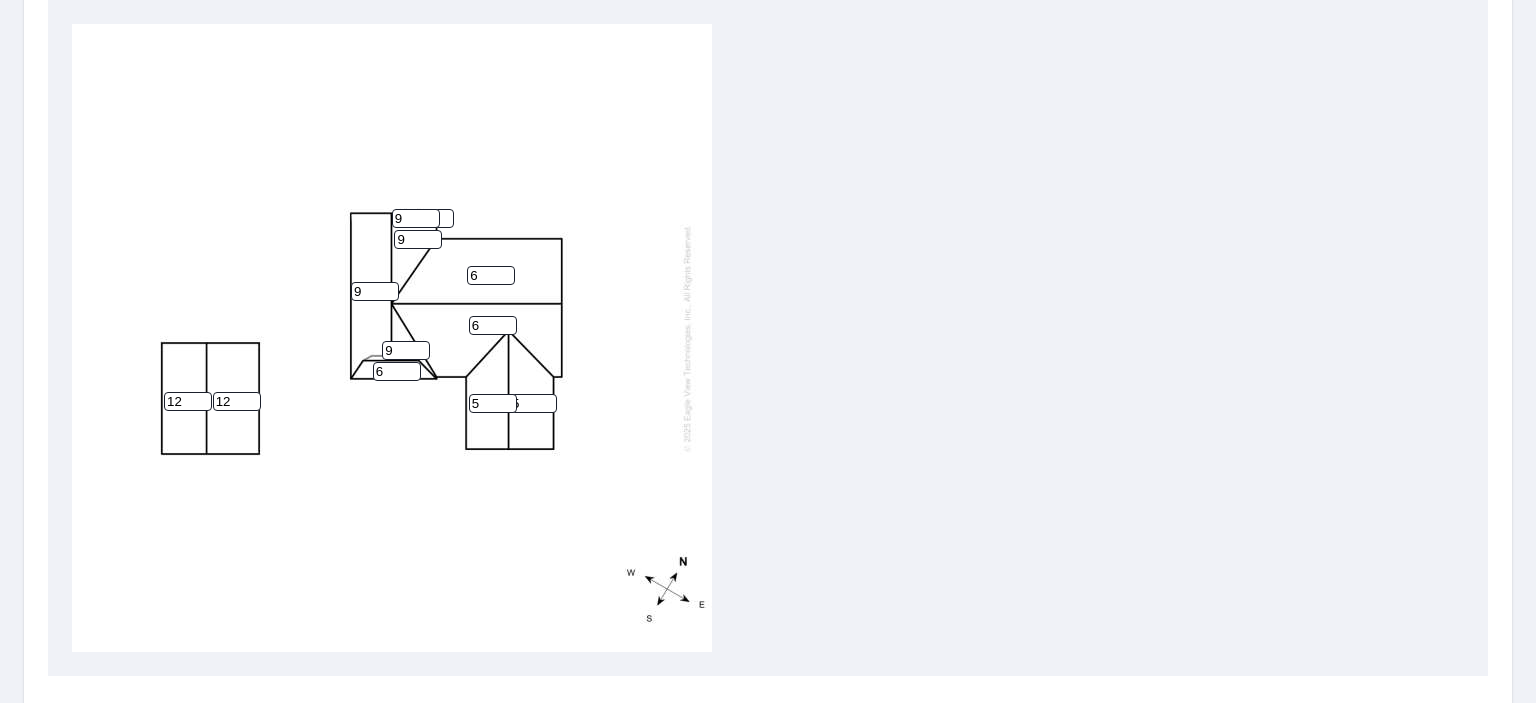 scroll, scrollTop: 694, scrollLeft: 0, axis: vertical 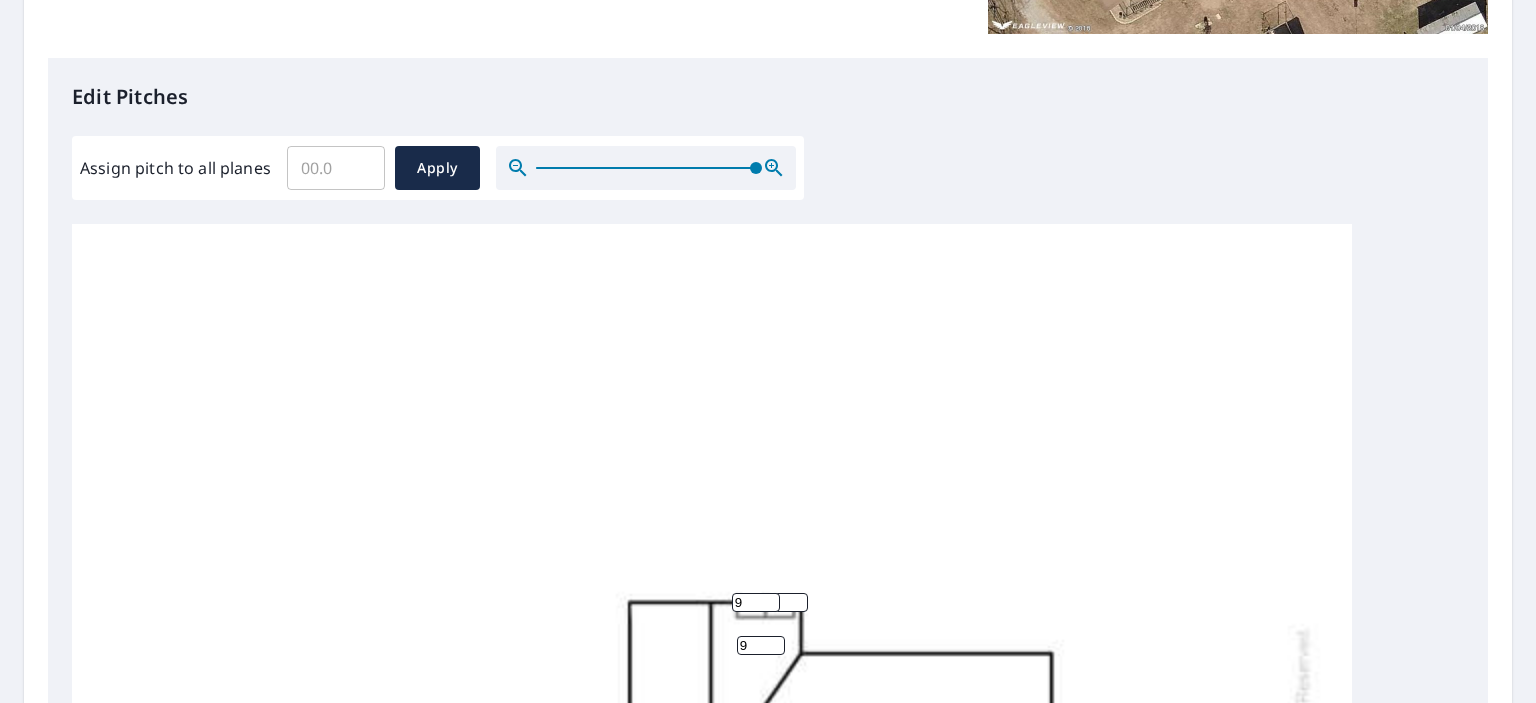 drag, startPoint x: 547, startPoint y: 176, endPoint x: 771, endPoint y: 189, distance: 224.37692 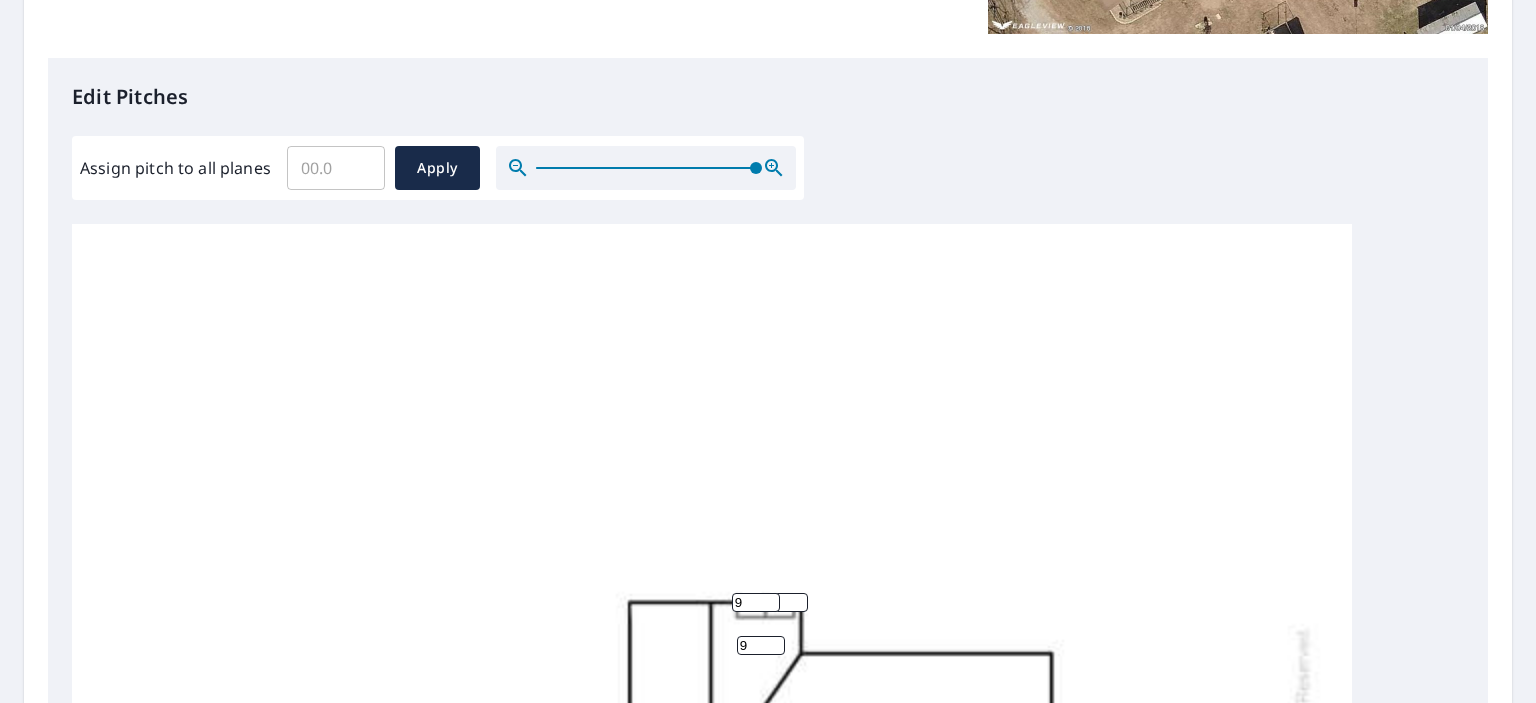 click at bounding box center [646, 168] 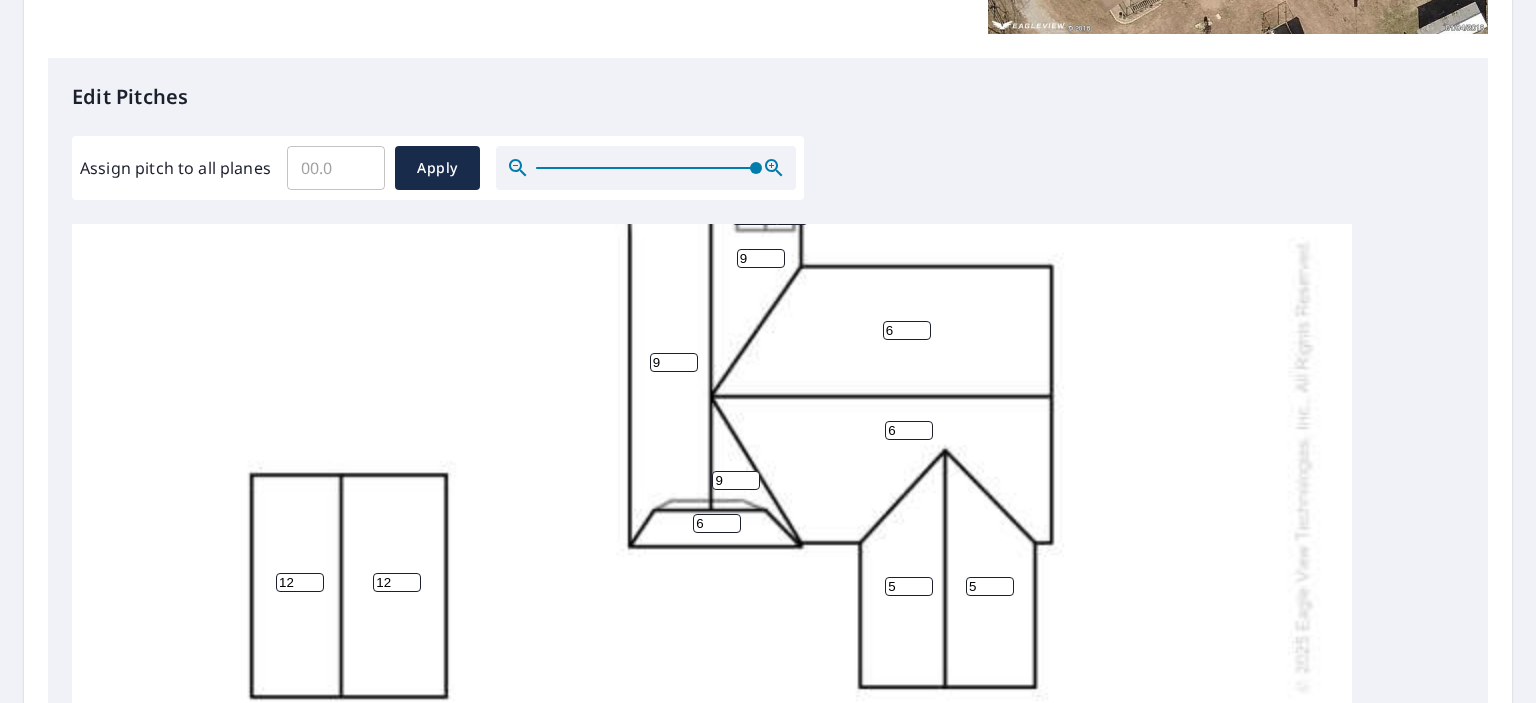 scroll, scrollTop: 400, scrollLeft: 0, axis: vertical 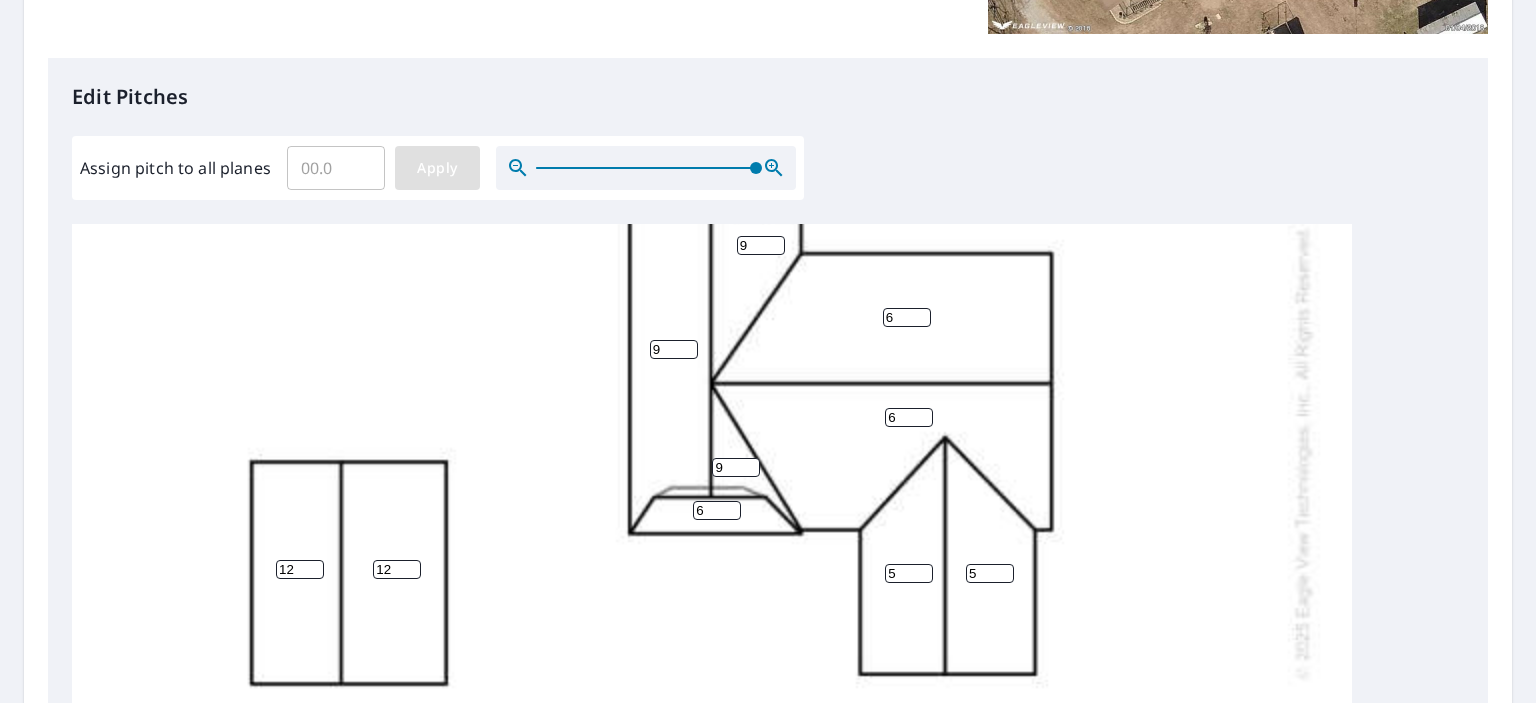 click on "Apply" at bounding box center [437, 168] 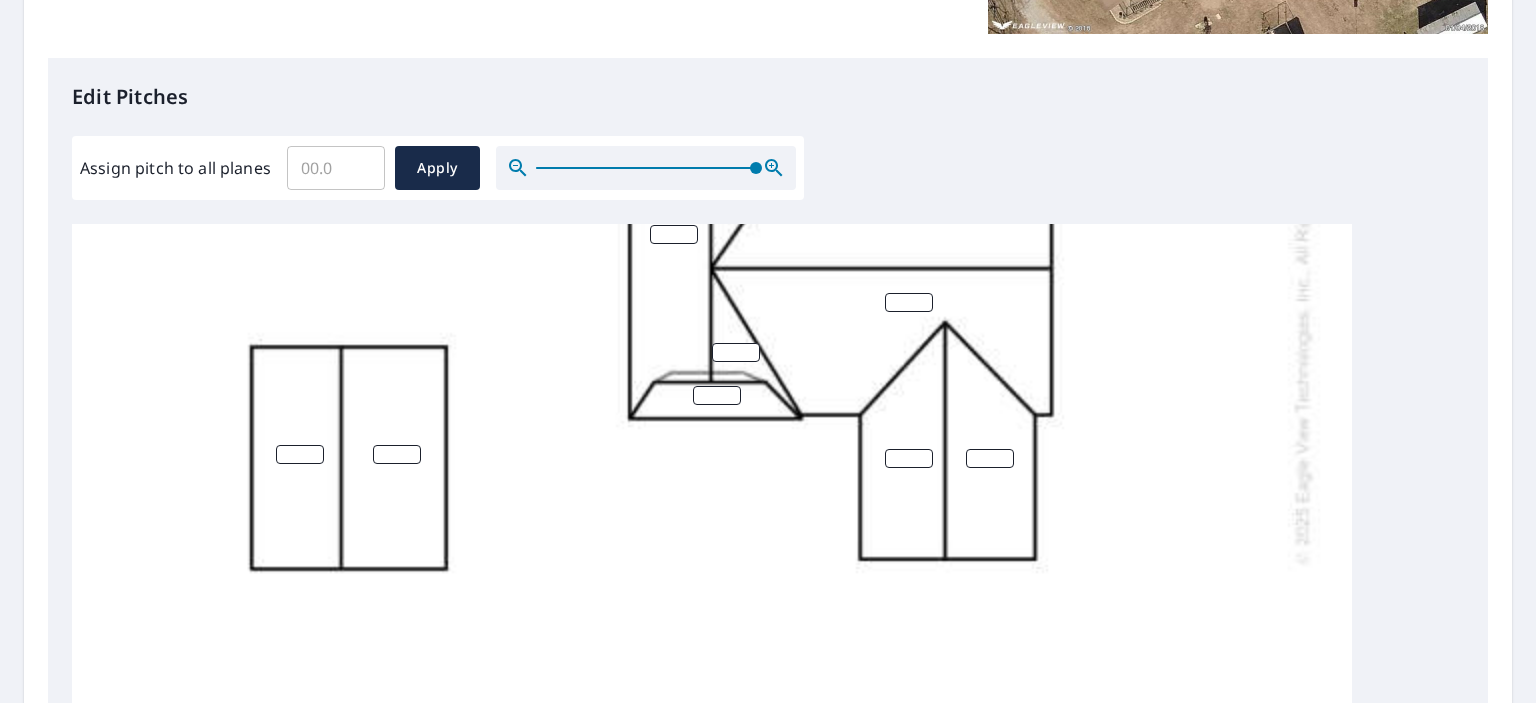 scroll, scrollTop: 648, scrollLeft: 0, axis: vertical 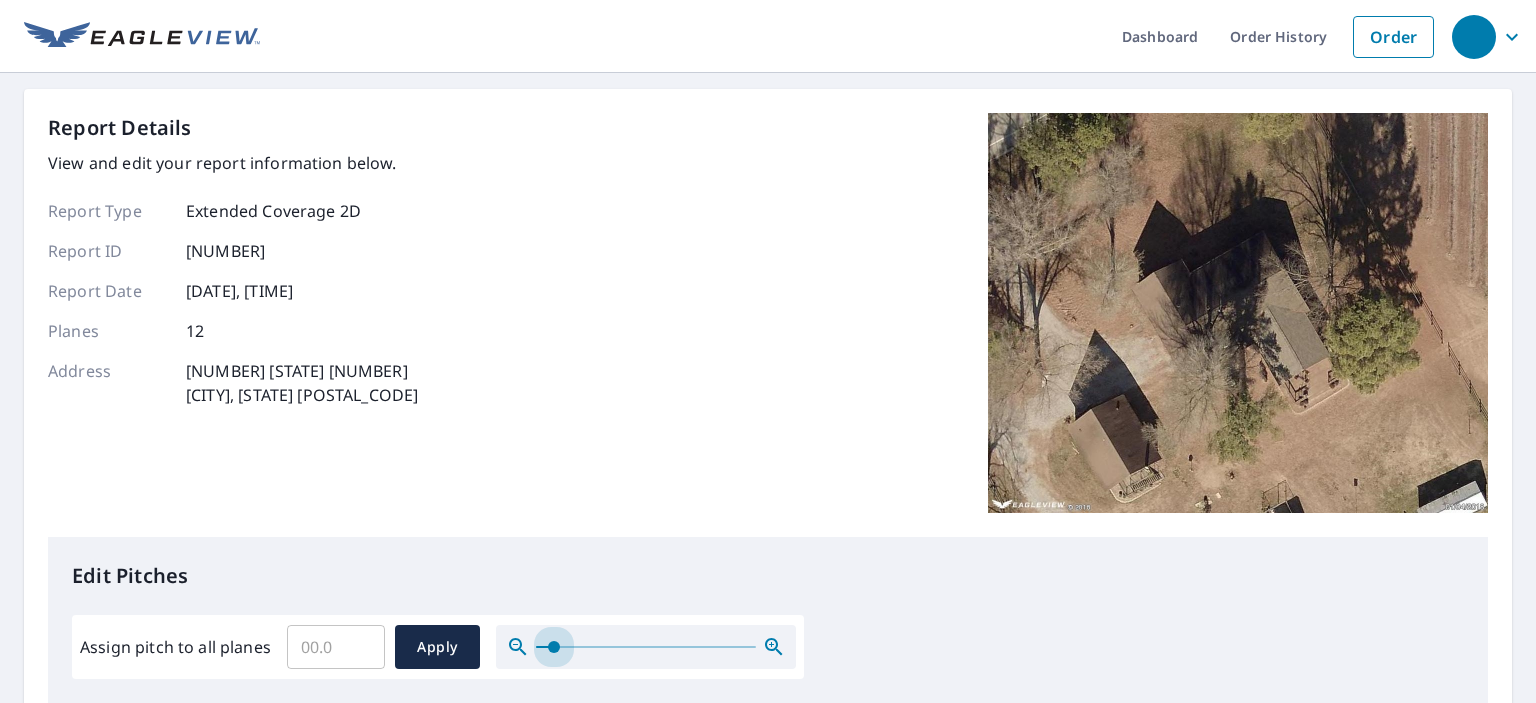 drag, startPoint x: 757, startPoint y: 647, endPoint x: 553, endPoint y: 667, distance: 204.97804 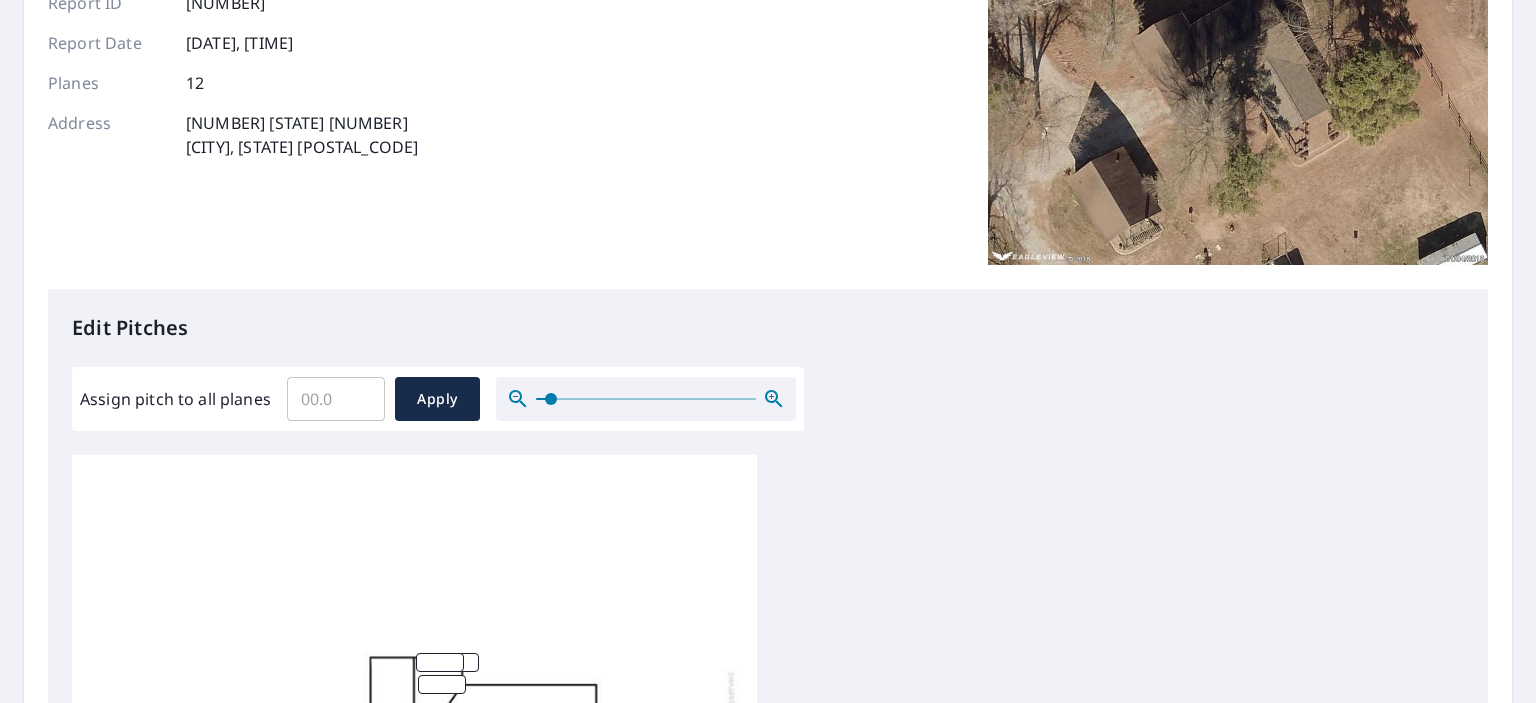 scroll, scrollTop: 500, scrollLeft: 0, axis: vertical 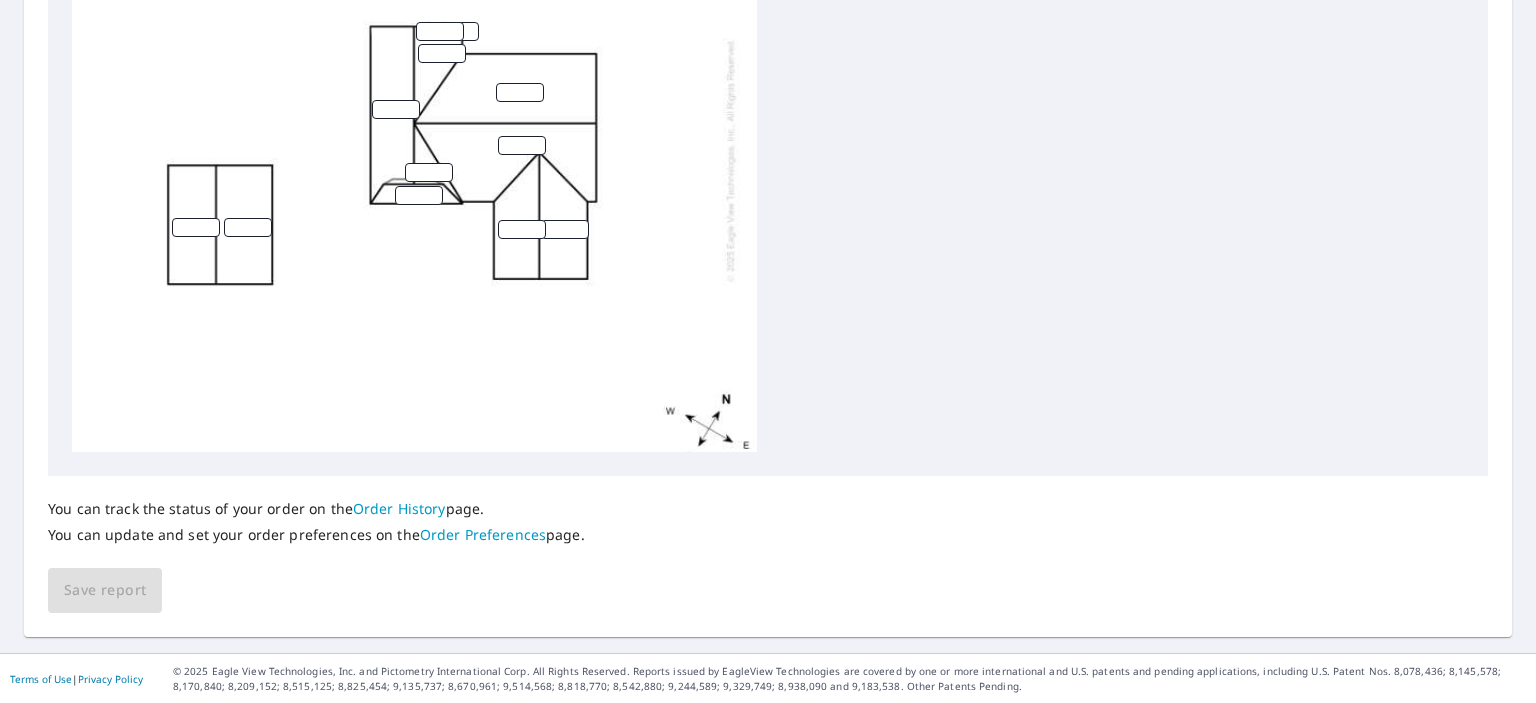 click at bounding box center [196, 227] 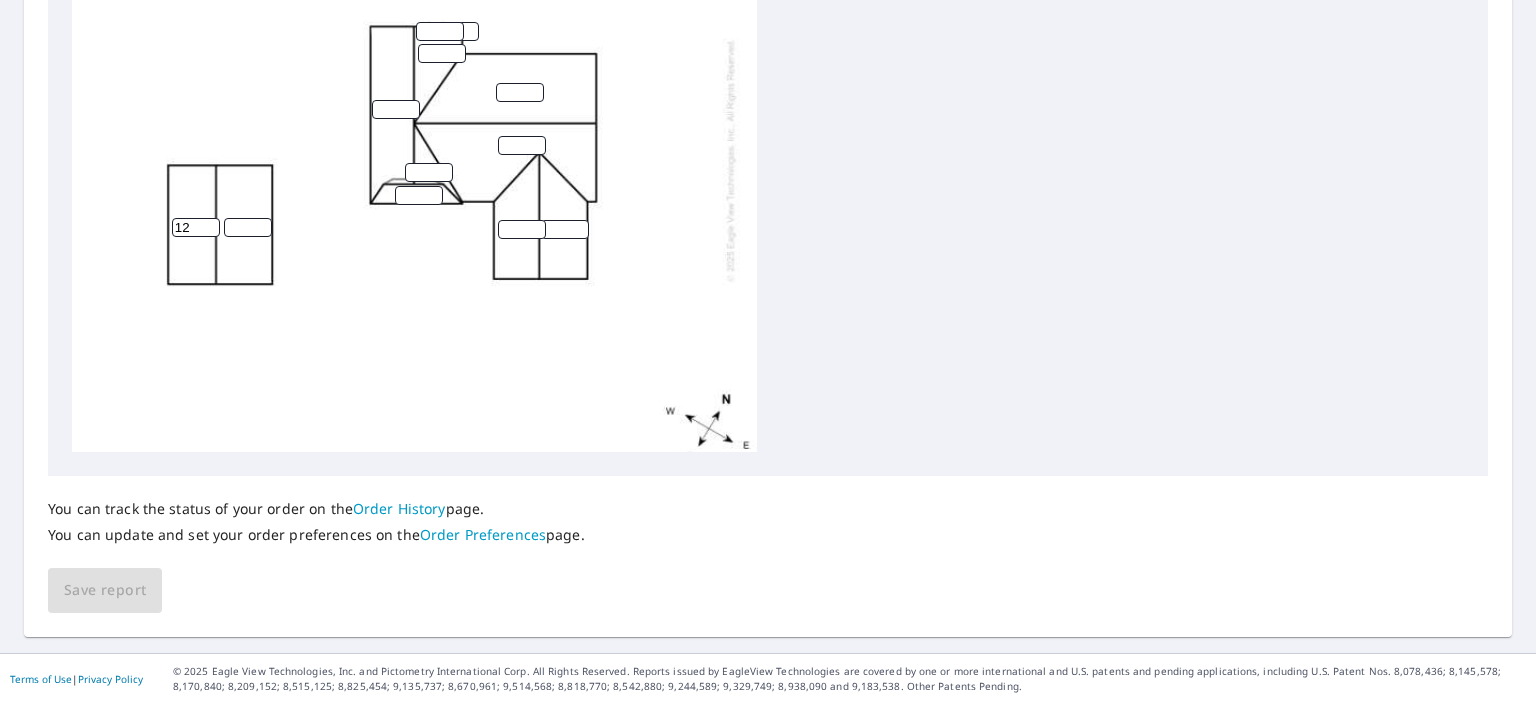 type on "12" 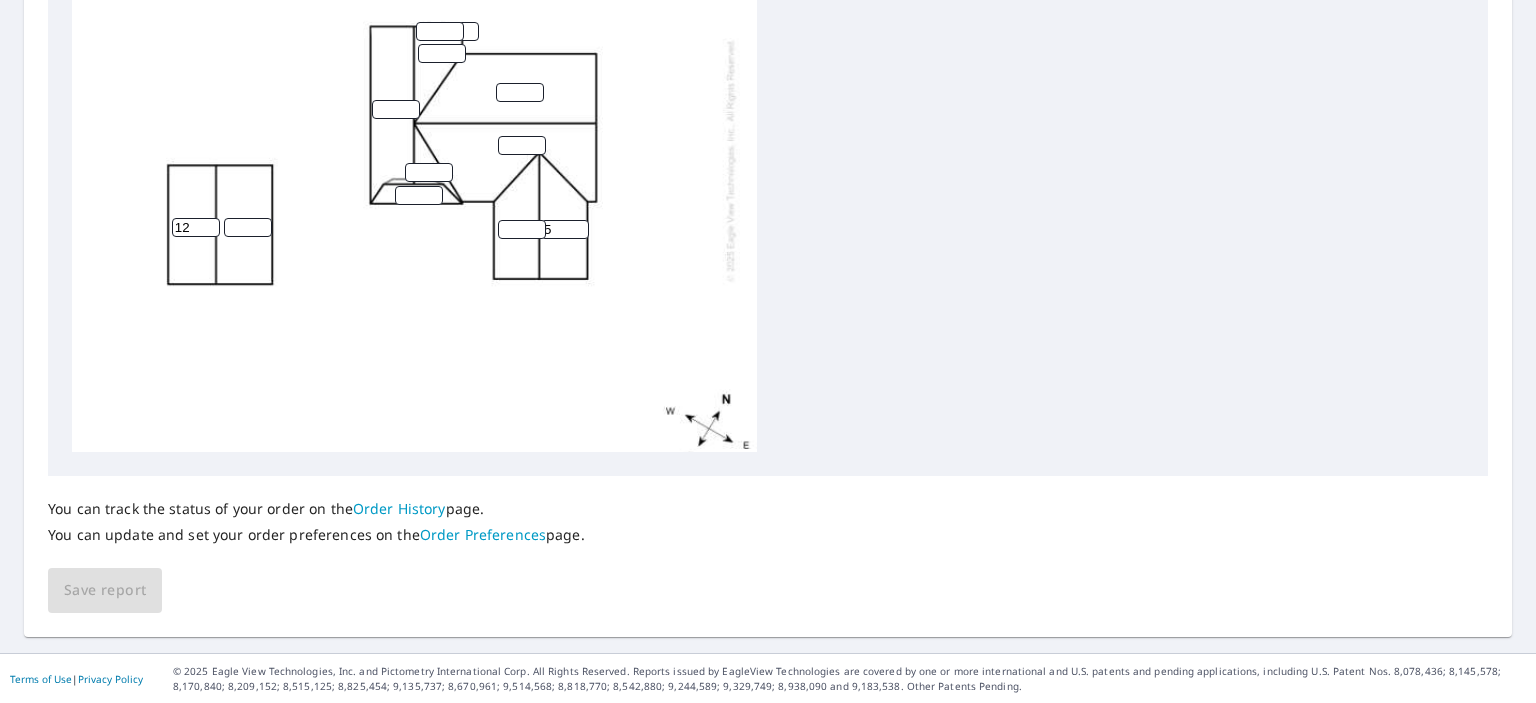 type on "5" 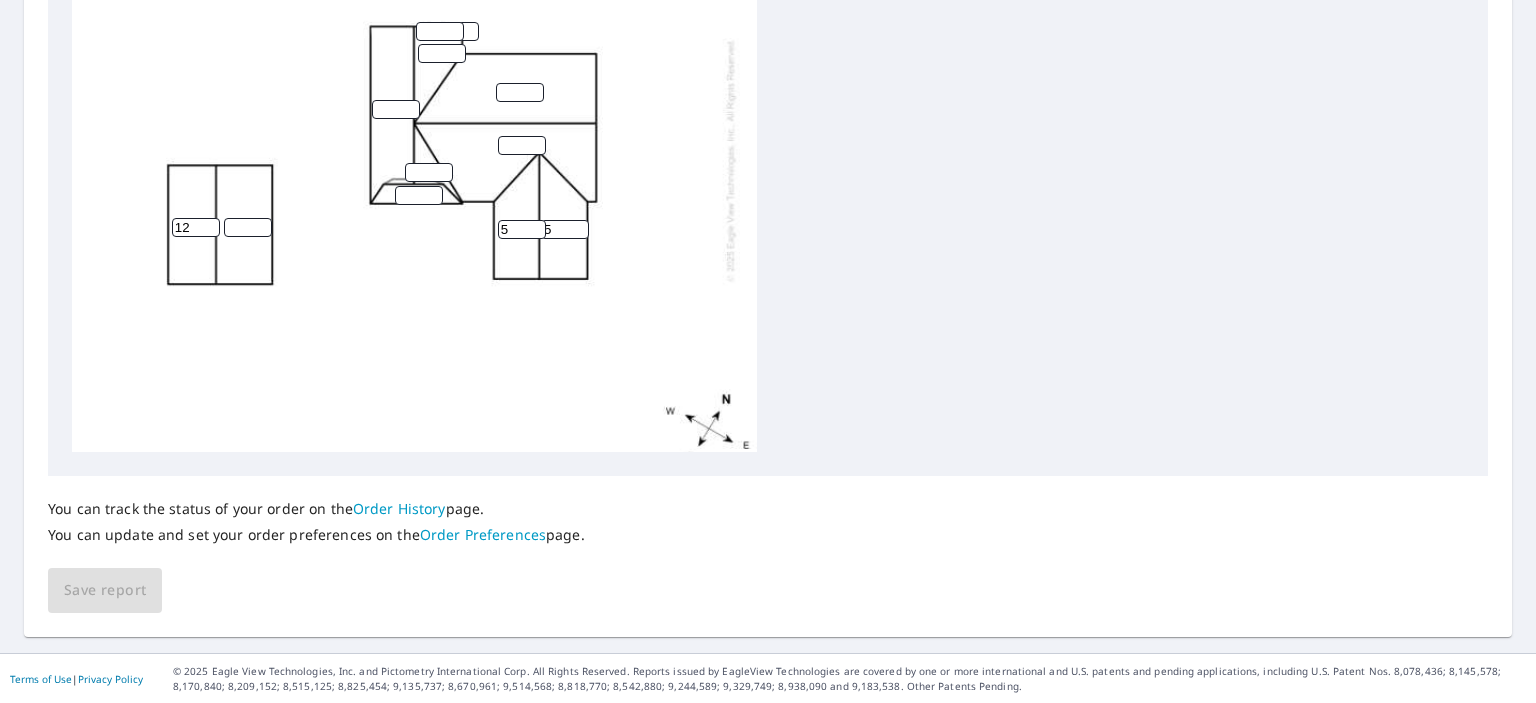 type on "5" 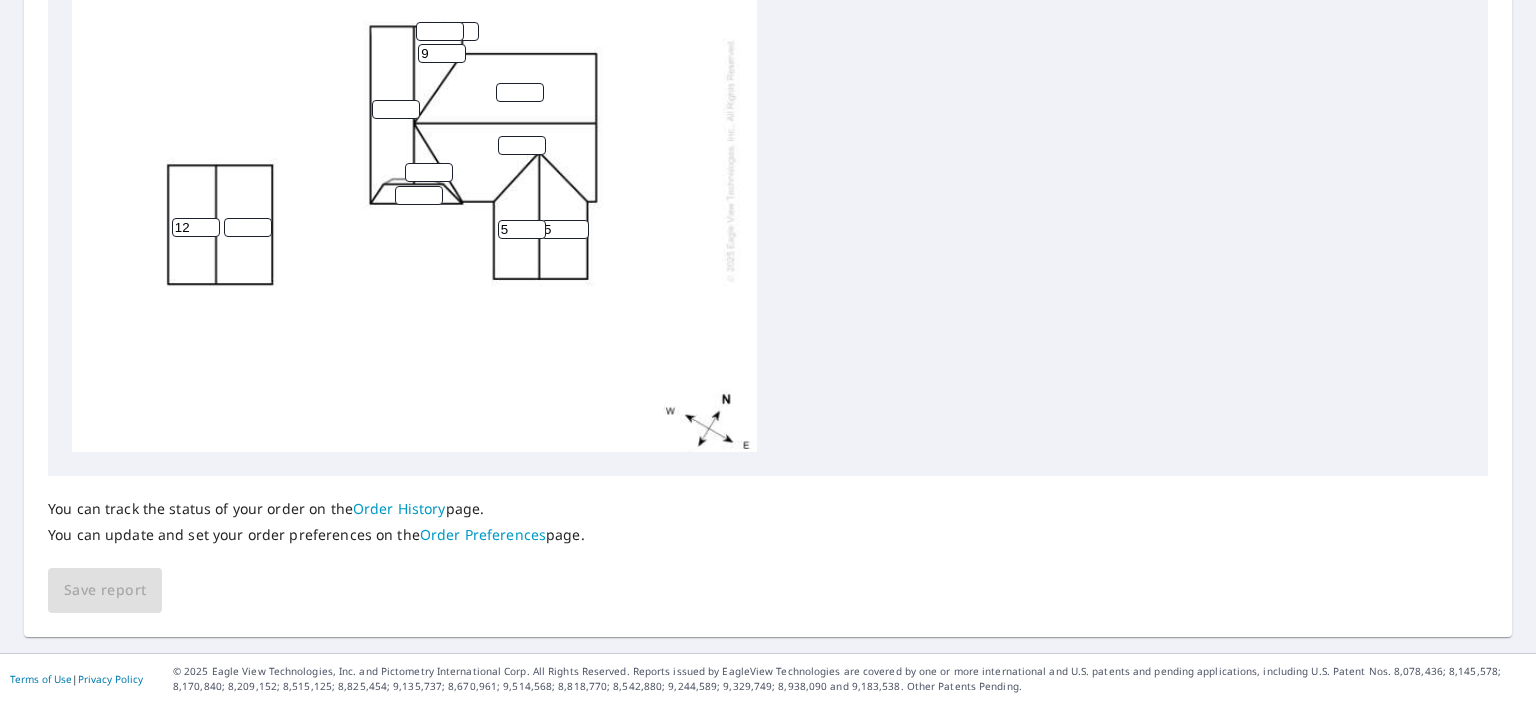 type on "9" 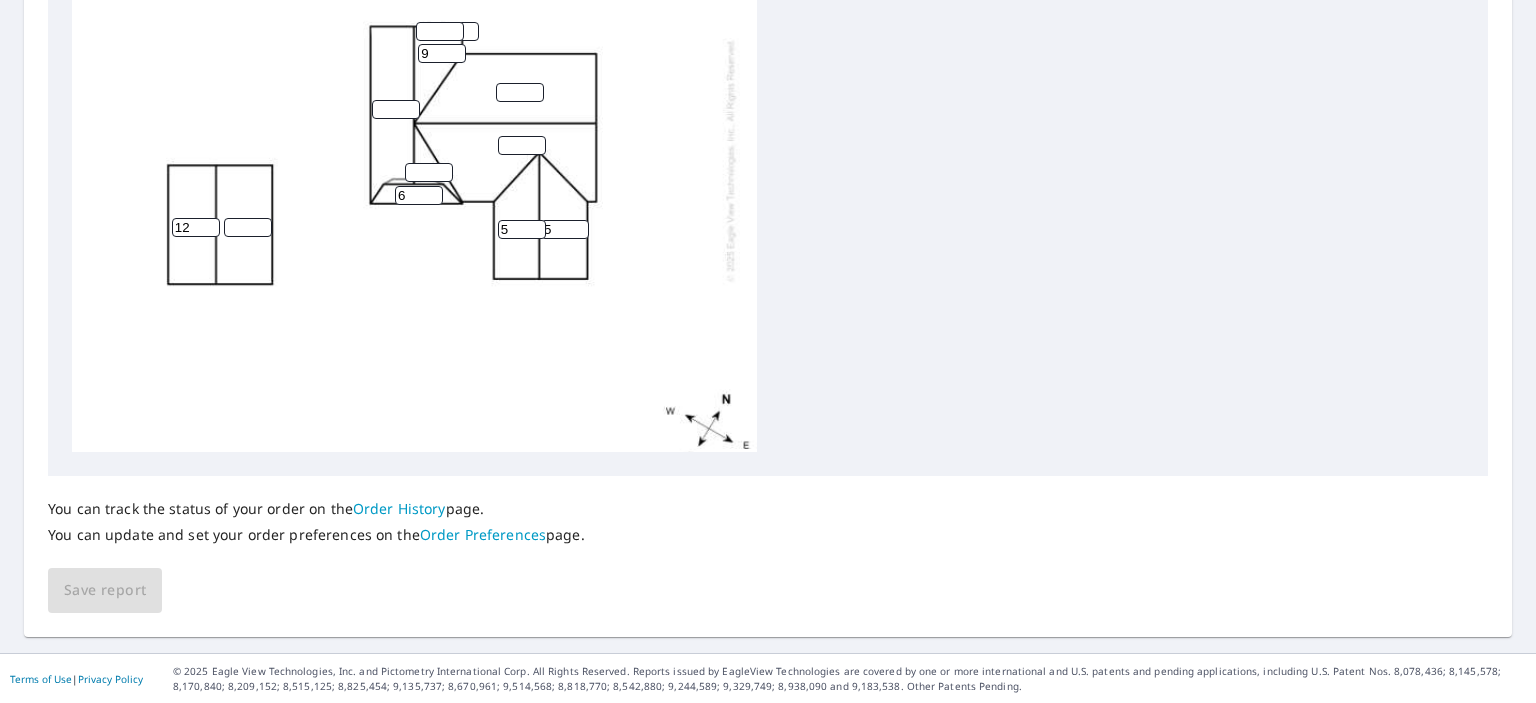 type on "6" 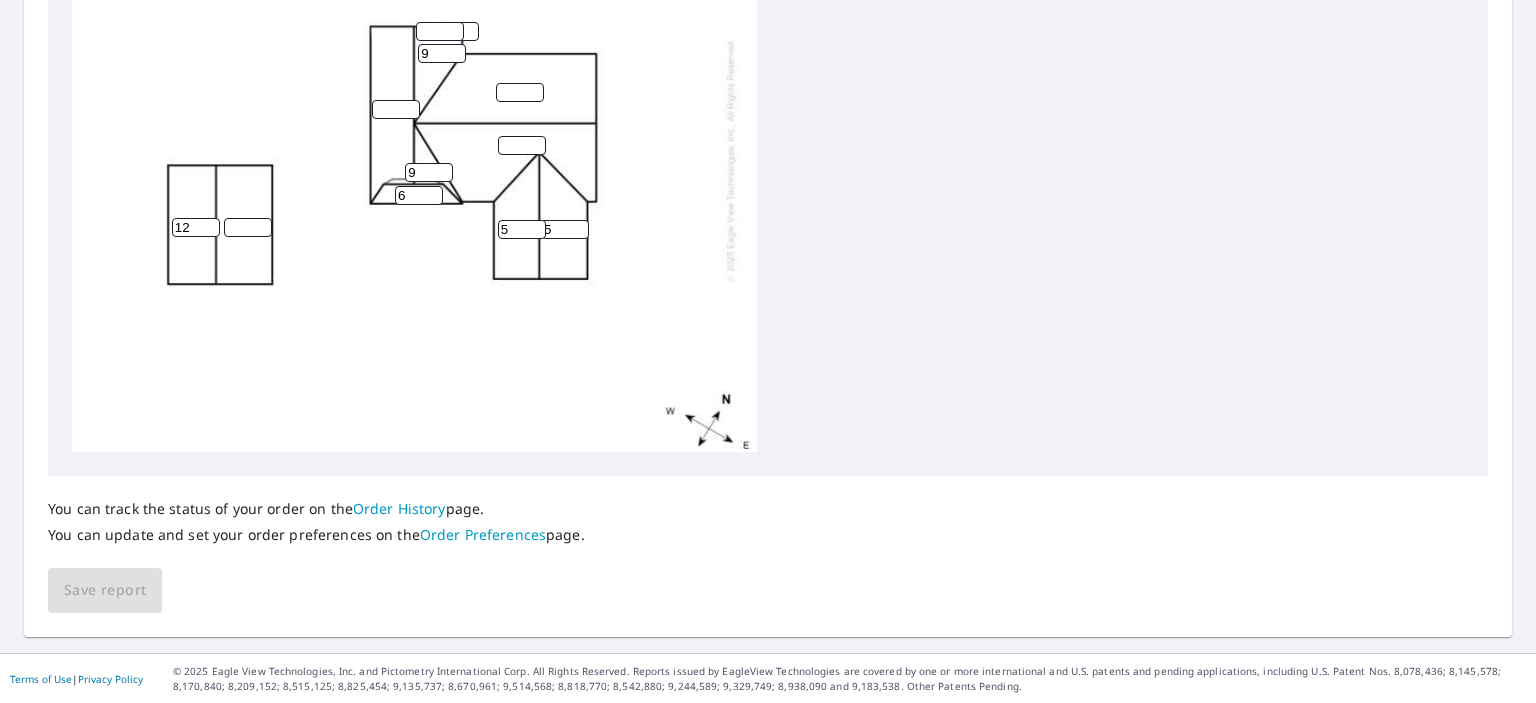 type on "9" 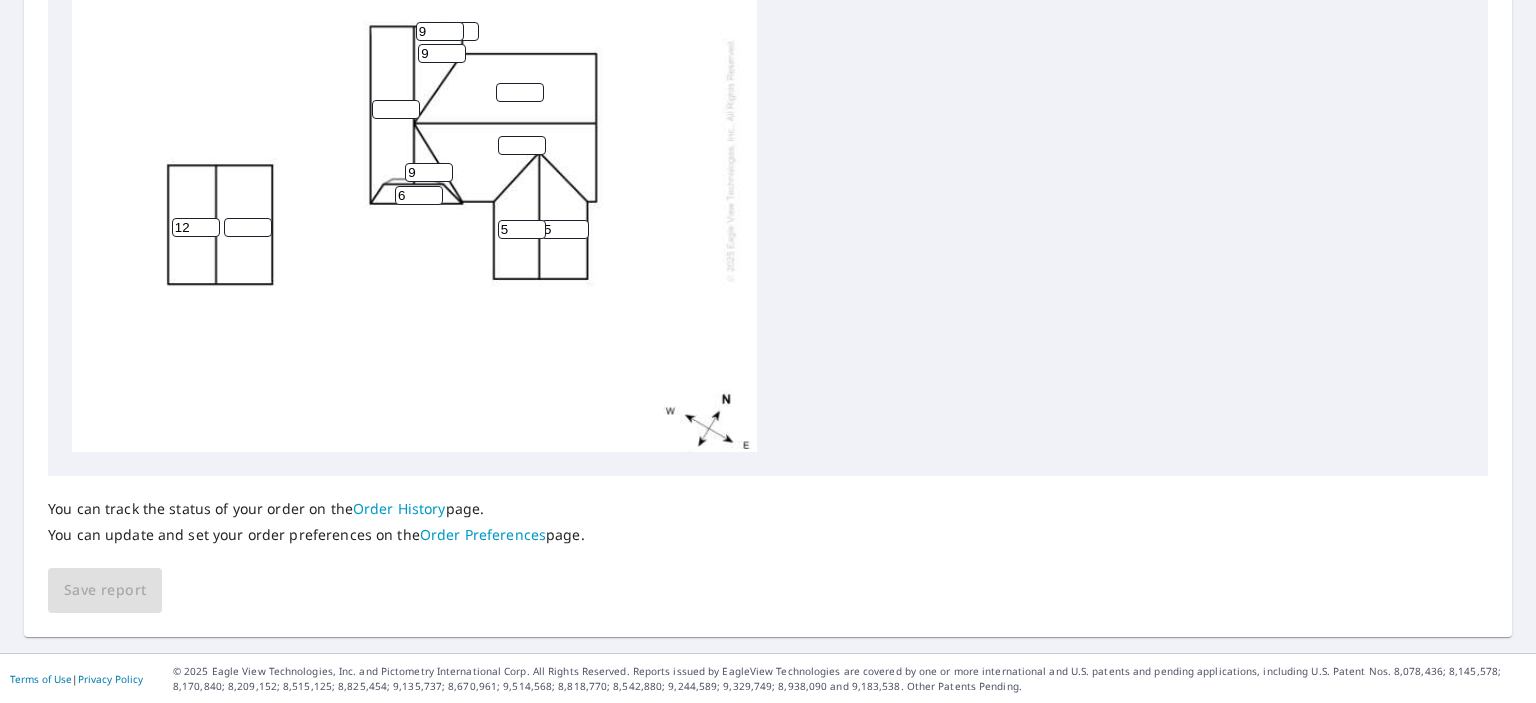type on "9" 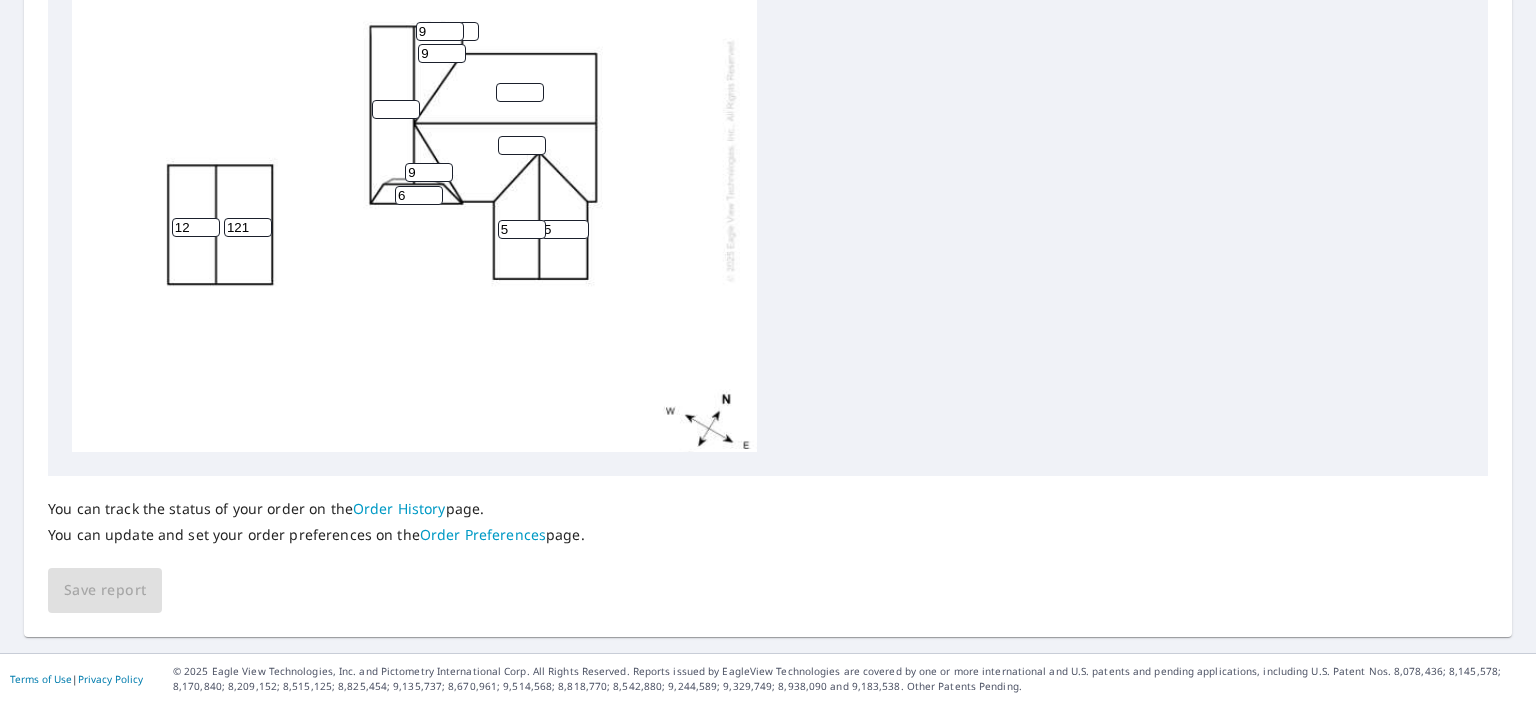 scroll, scrollTop: 932, scrollLeft: 0, axis: vertical 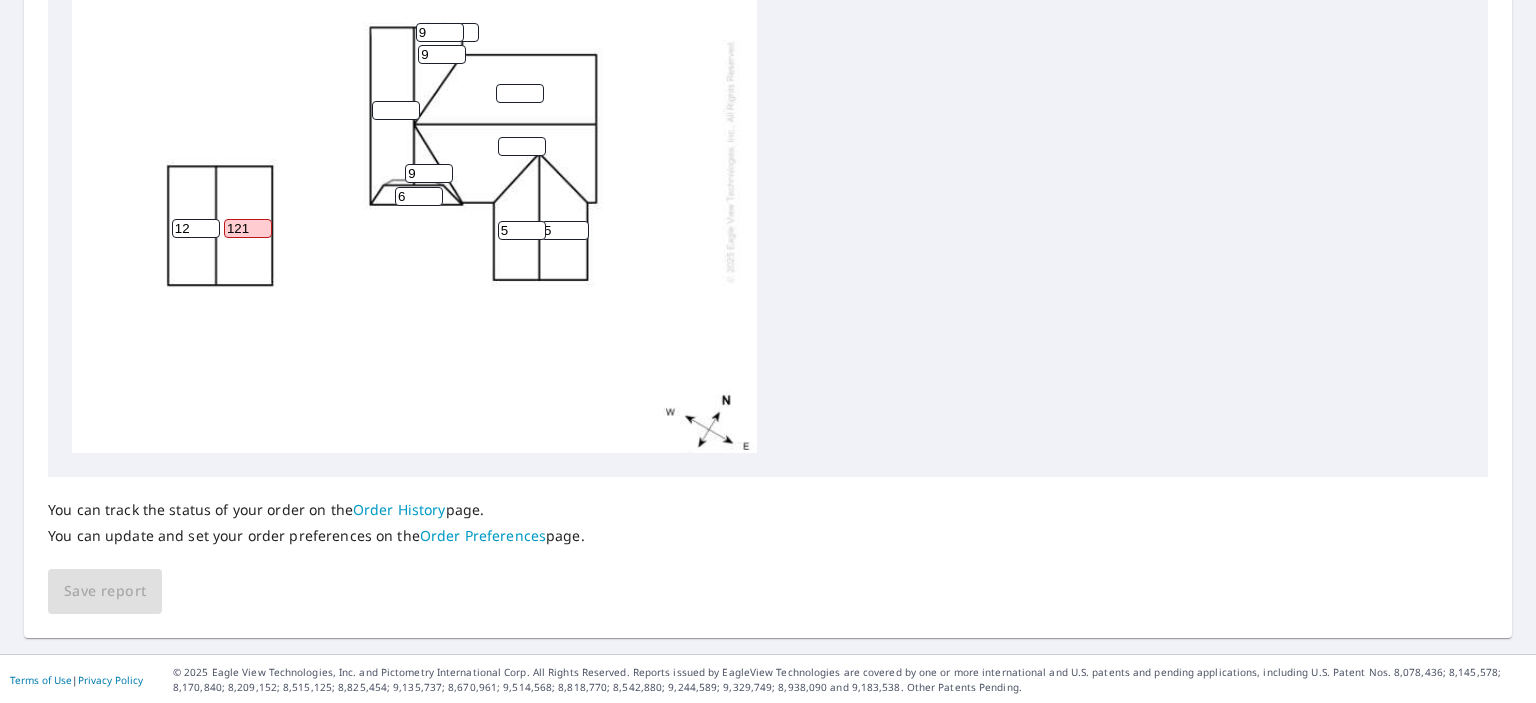 click on "121" at bounding box center (248, 228) 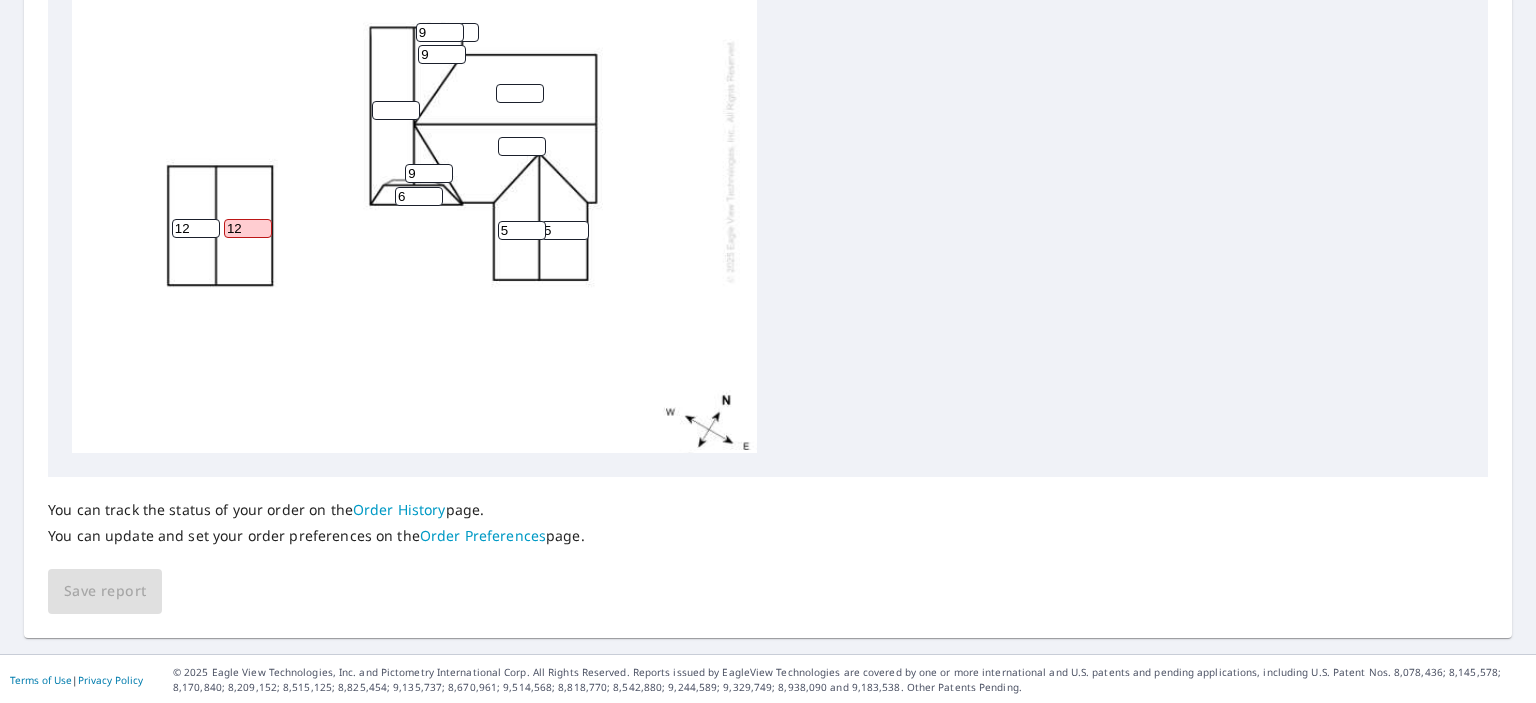 scroll, scrollTop: 879, scrollLeft: 0, axis: vertical 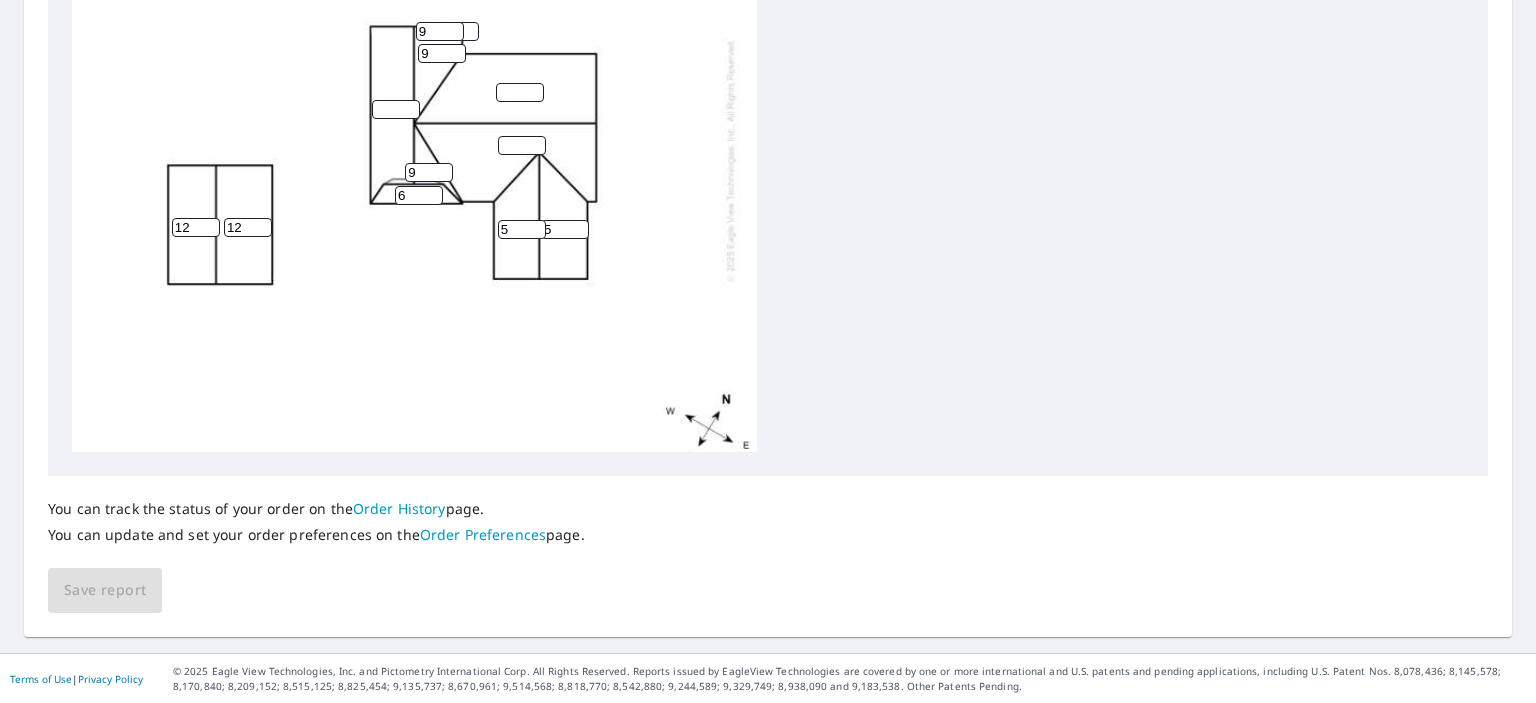 type on "12" 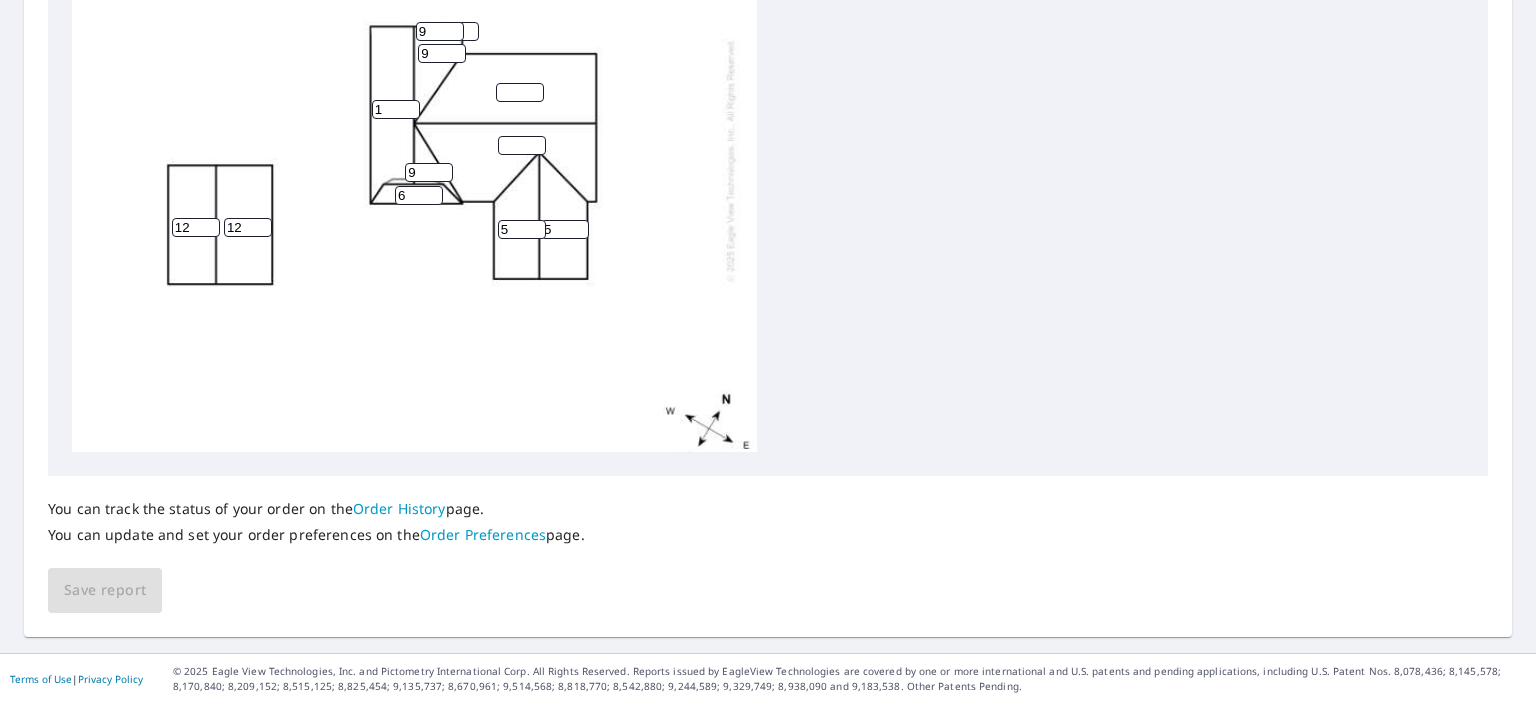 type on "1" 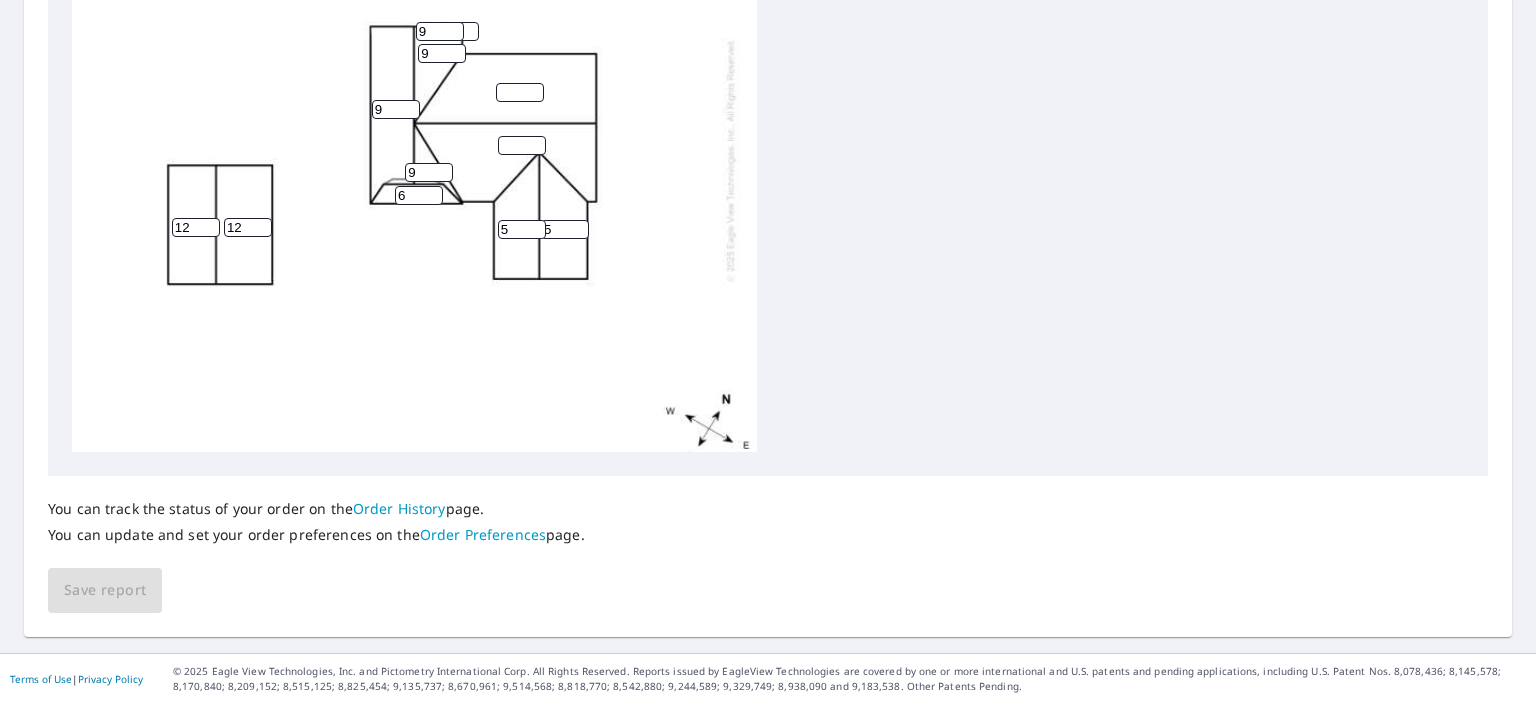 type on "9" 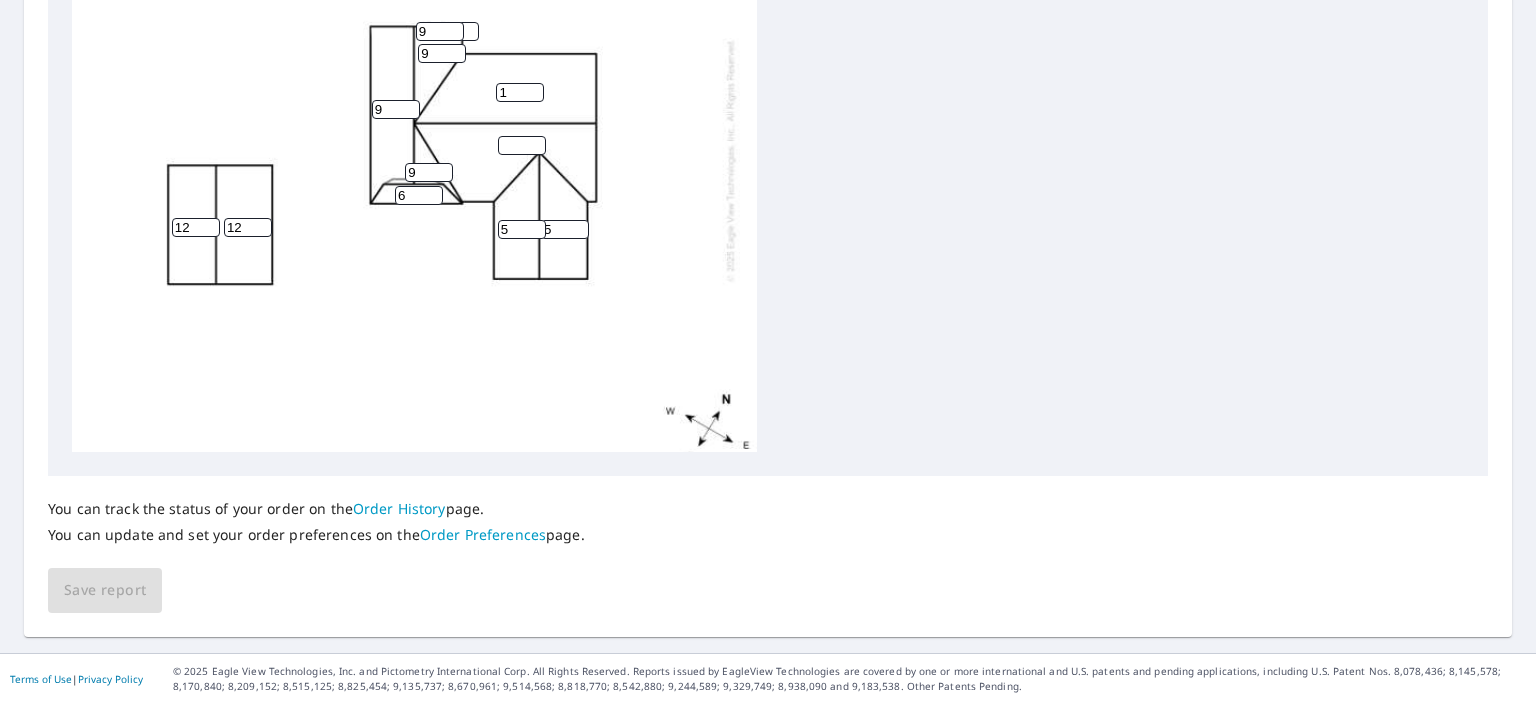 type on "1" 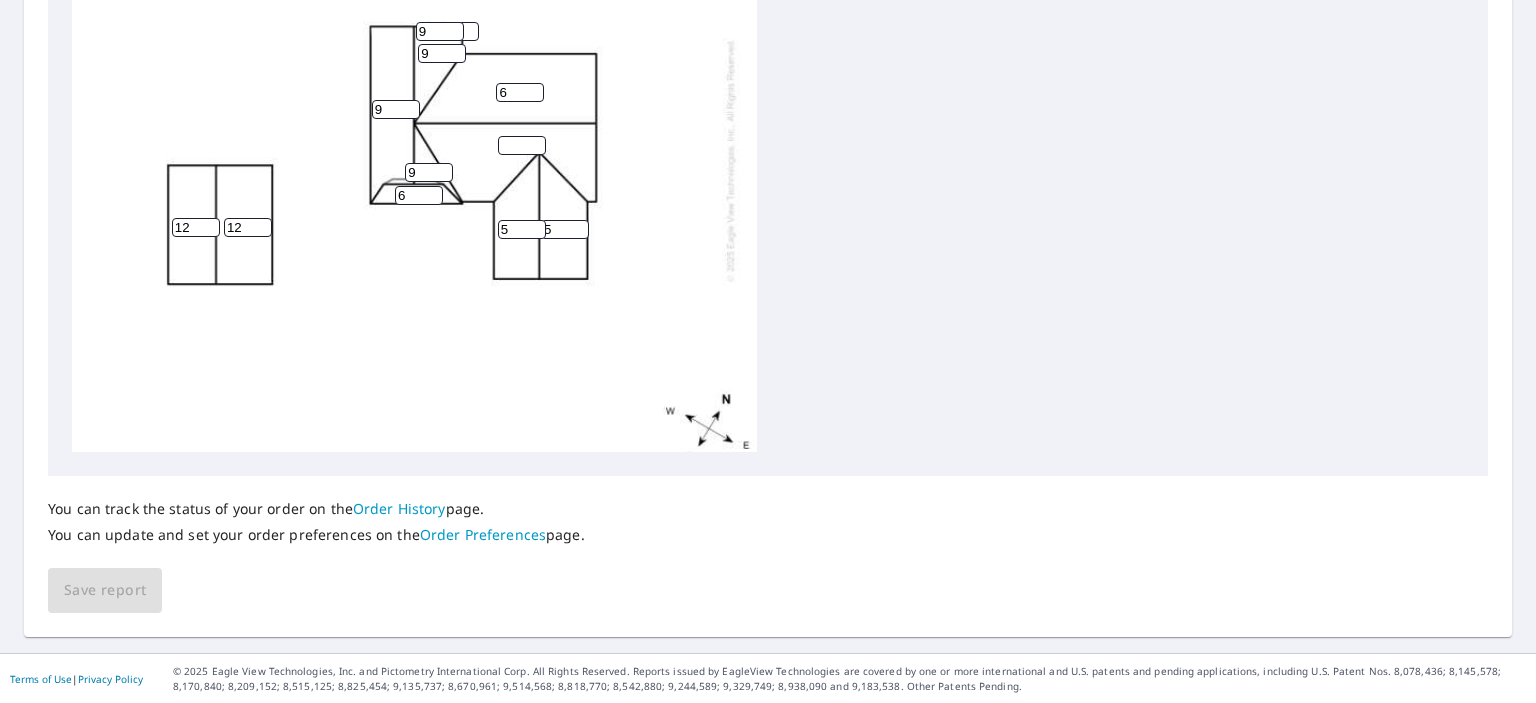 type on "6" 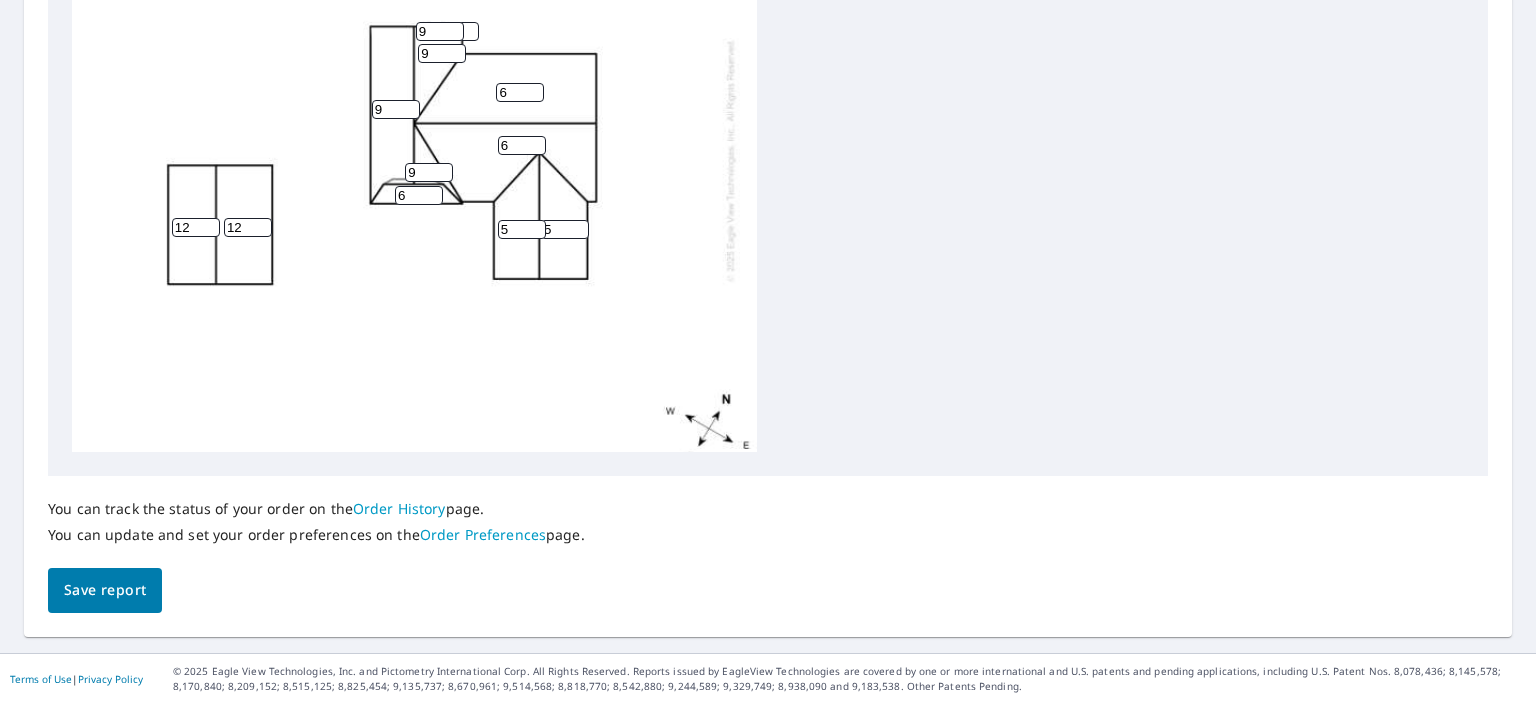 type on "6" 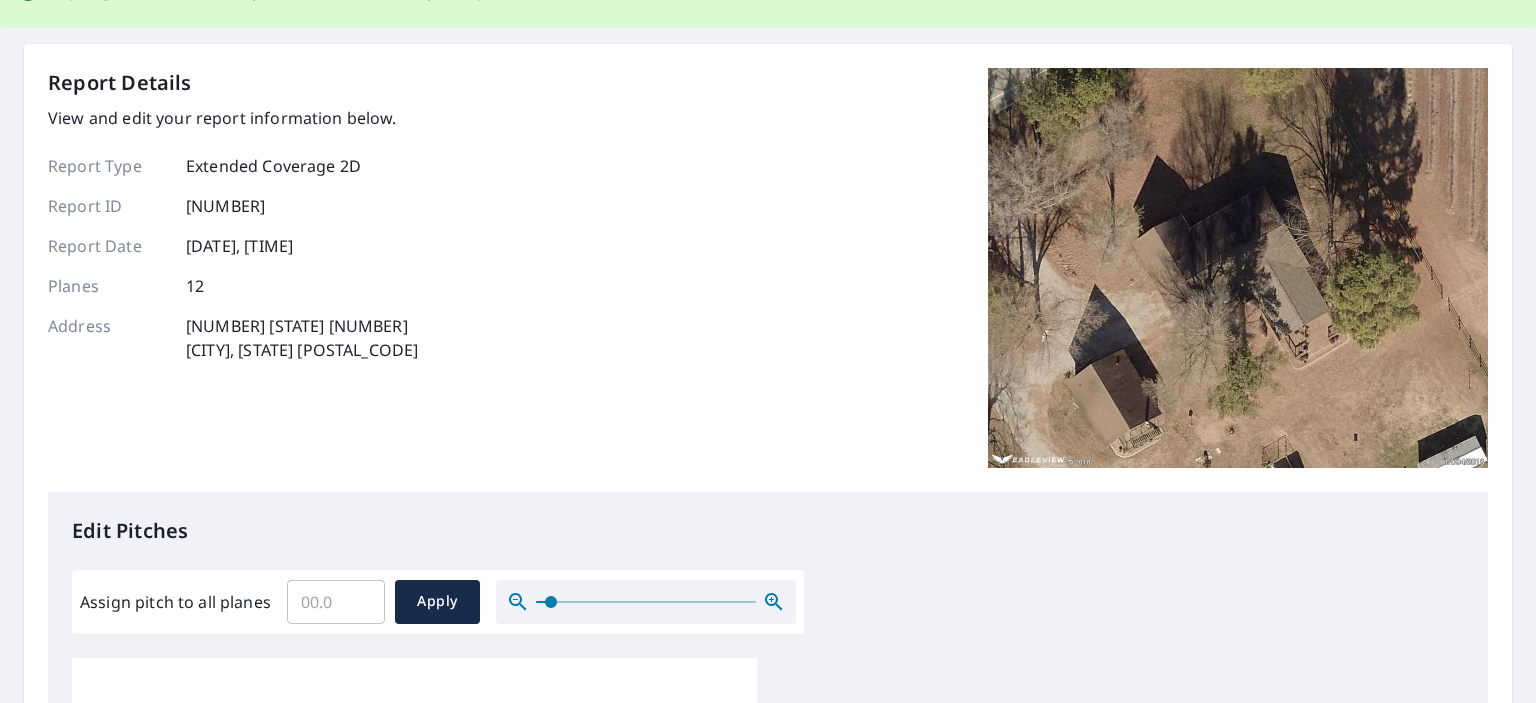 scroll, scrollTop: 0, scrollLeft: 0, axis: both 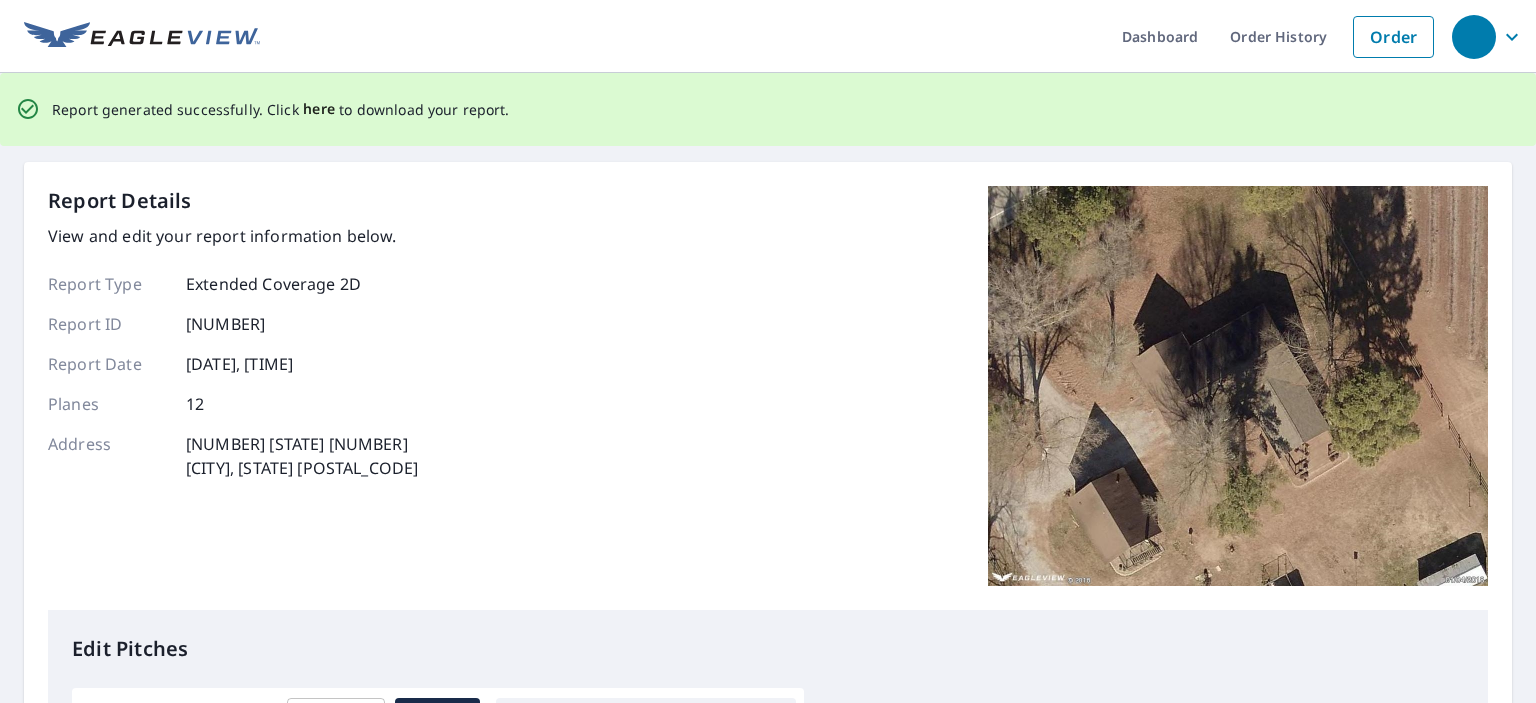 click on "here" at bounding box center (319, 109) 